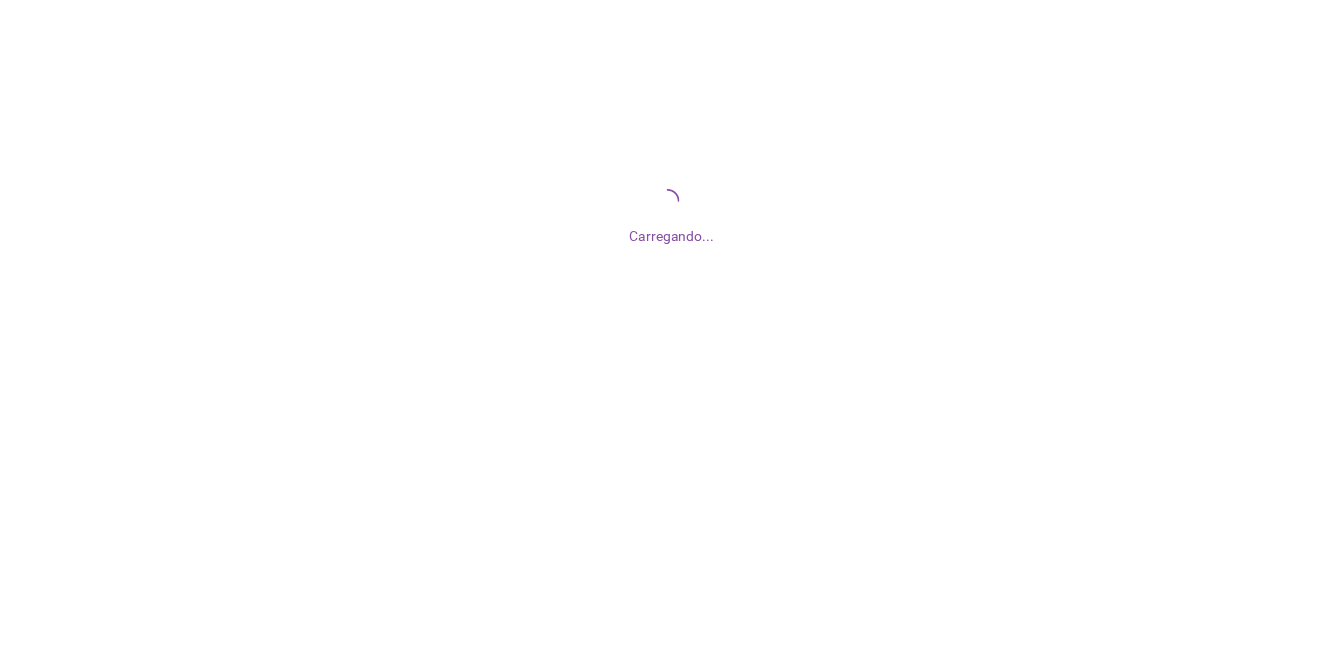 scroll, scrollTop: 0, scrollLeft: 0, axis: both 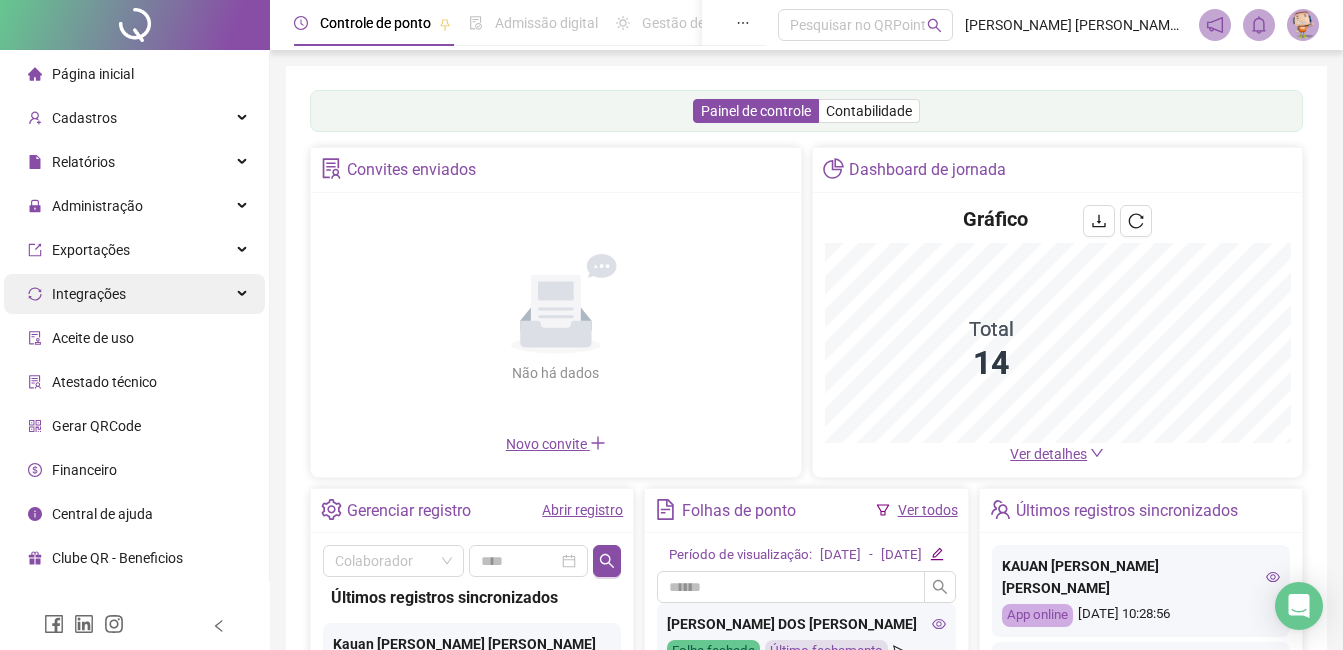 click on "Administração" at bounding box center (97, 206) 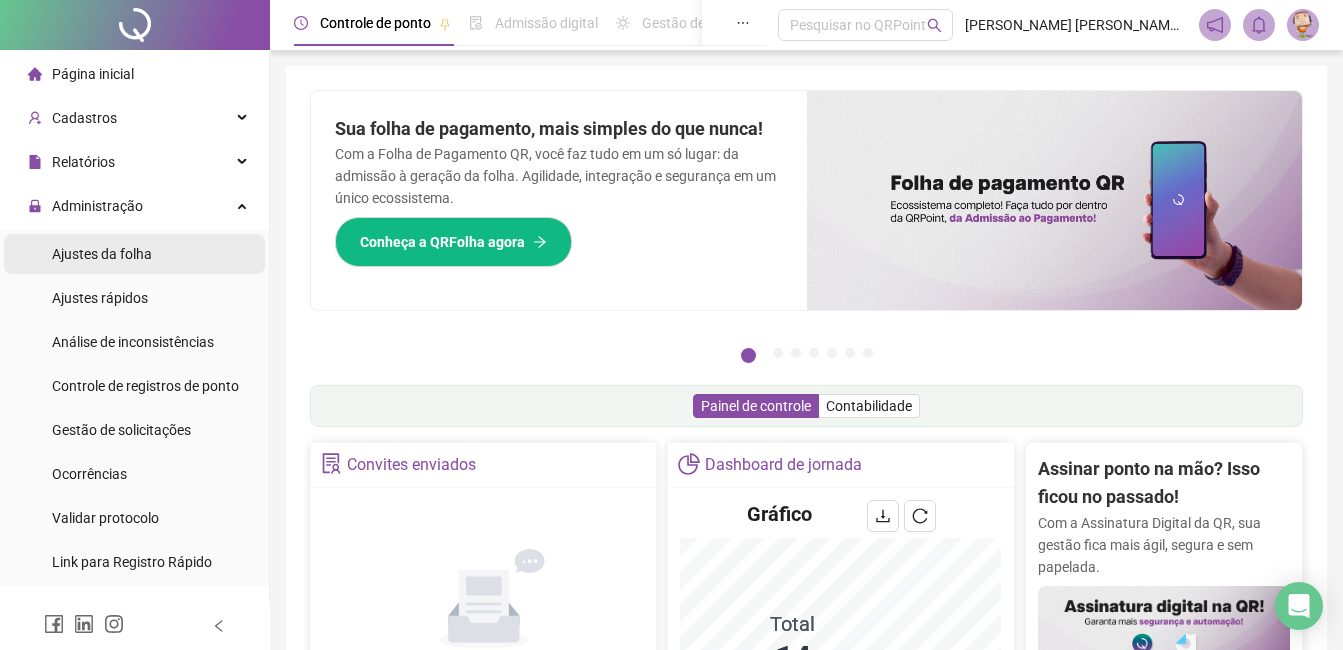 click on "Ajustes da folha" at bounding box center (102, 254) 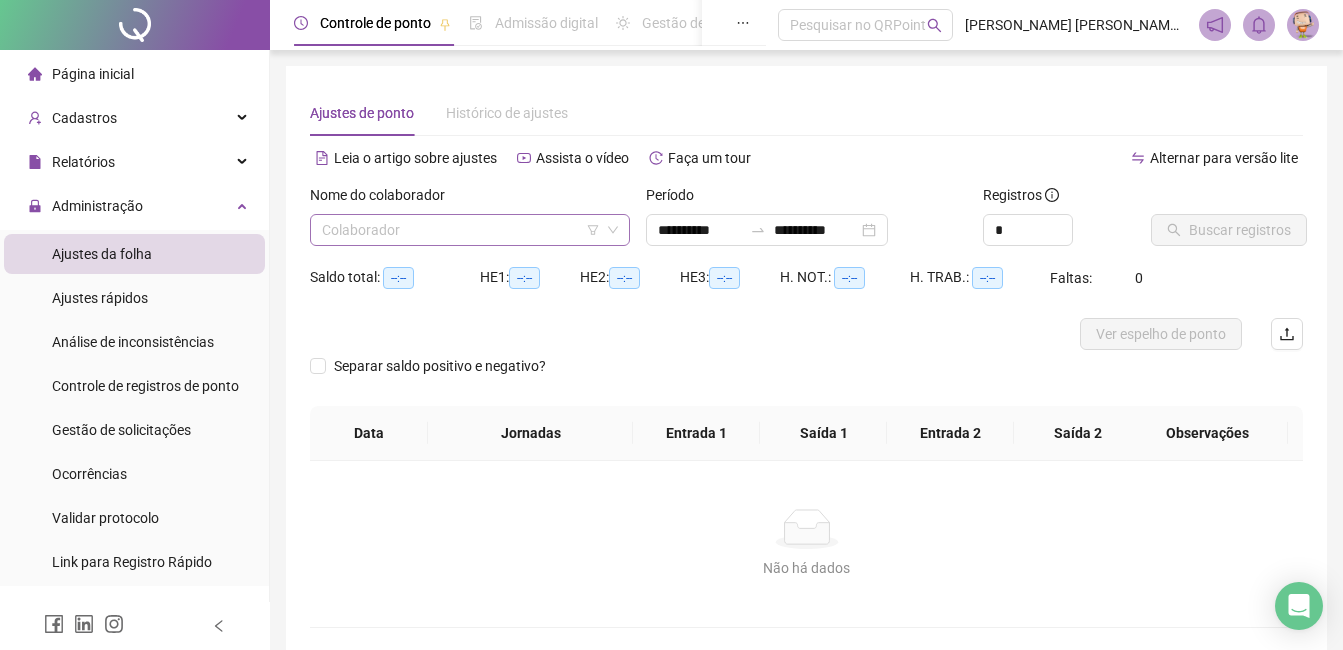 click at bounding box center [464, 230] 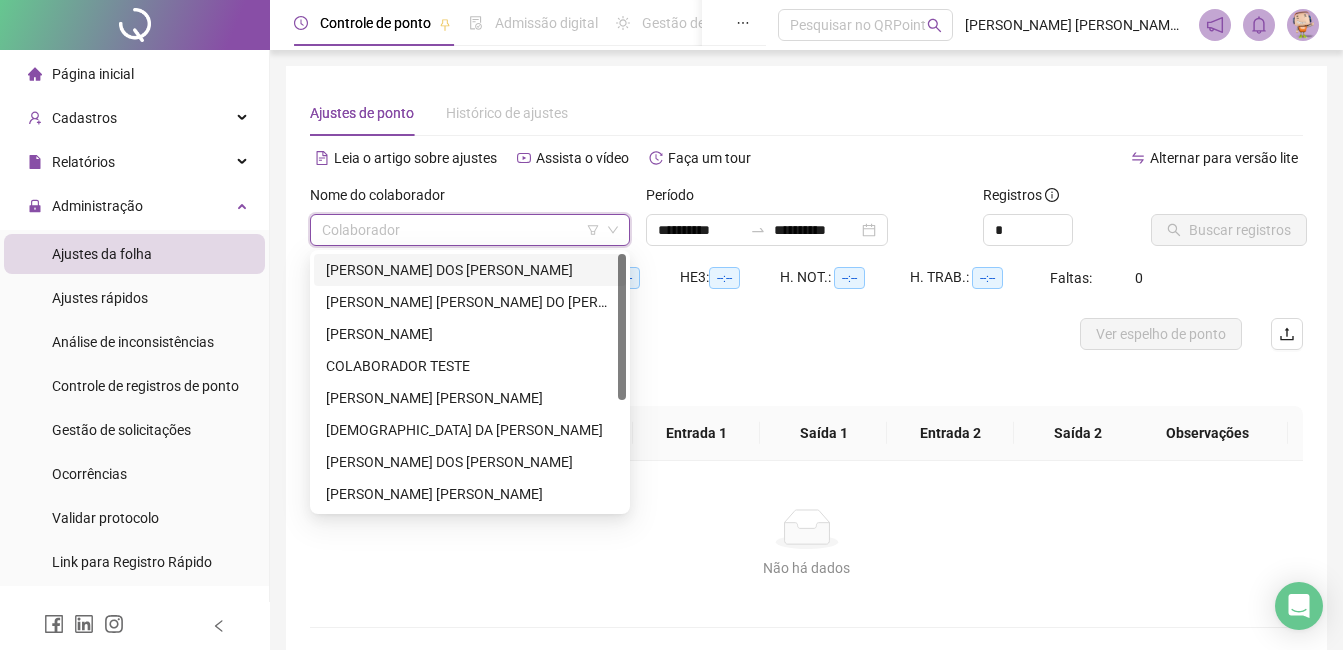 drag, startPoint x: 378, startPoint y: 263, endPoint x: 389, endPoint y: 260, distance: 11.401754 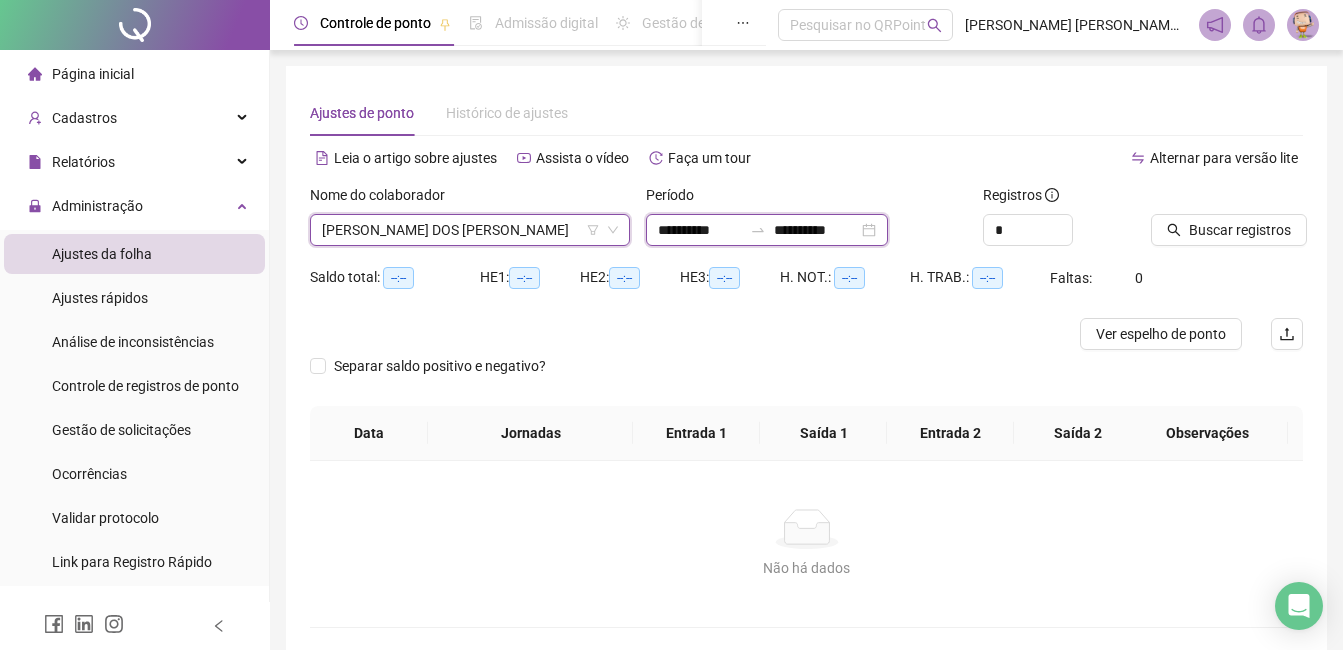 click on "**********" at bounding box center (700, 230) 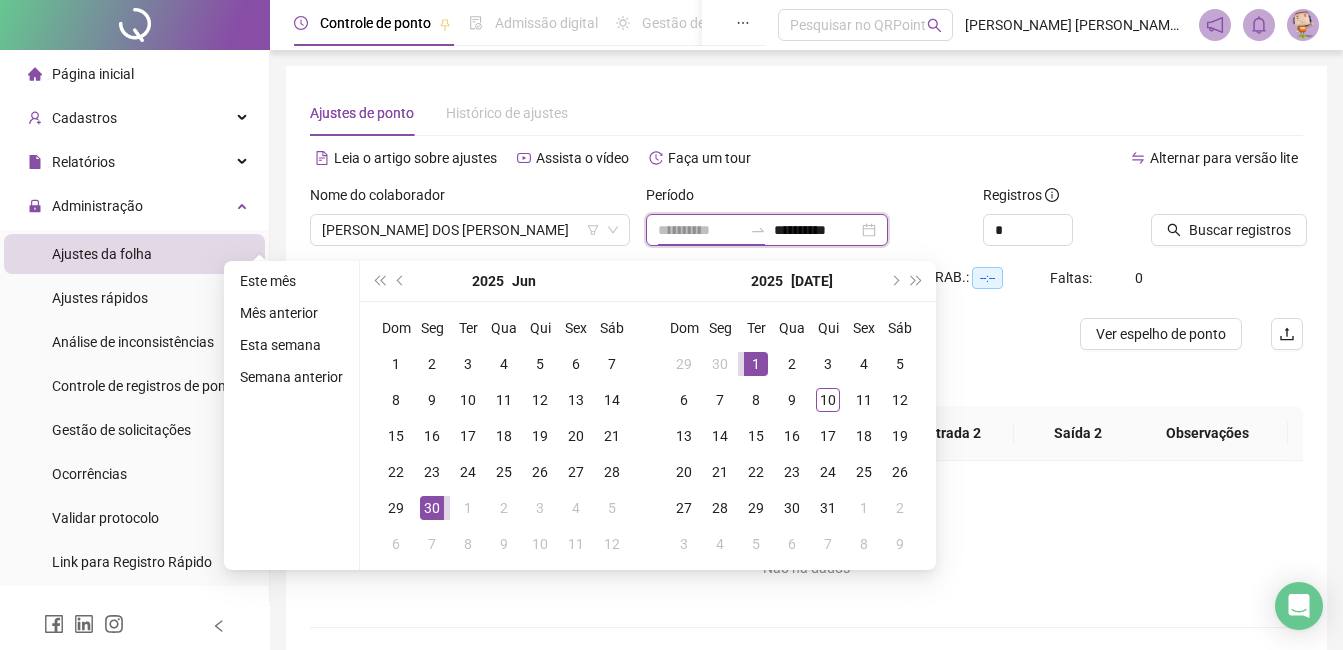 type on "**********" 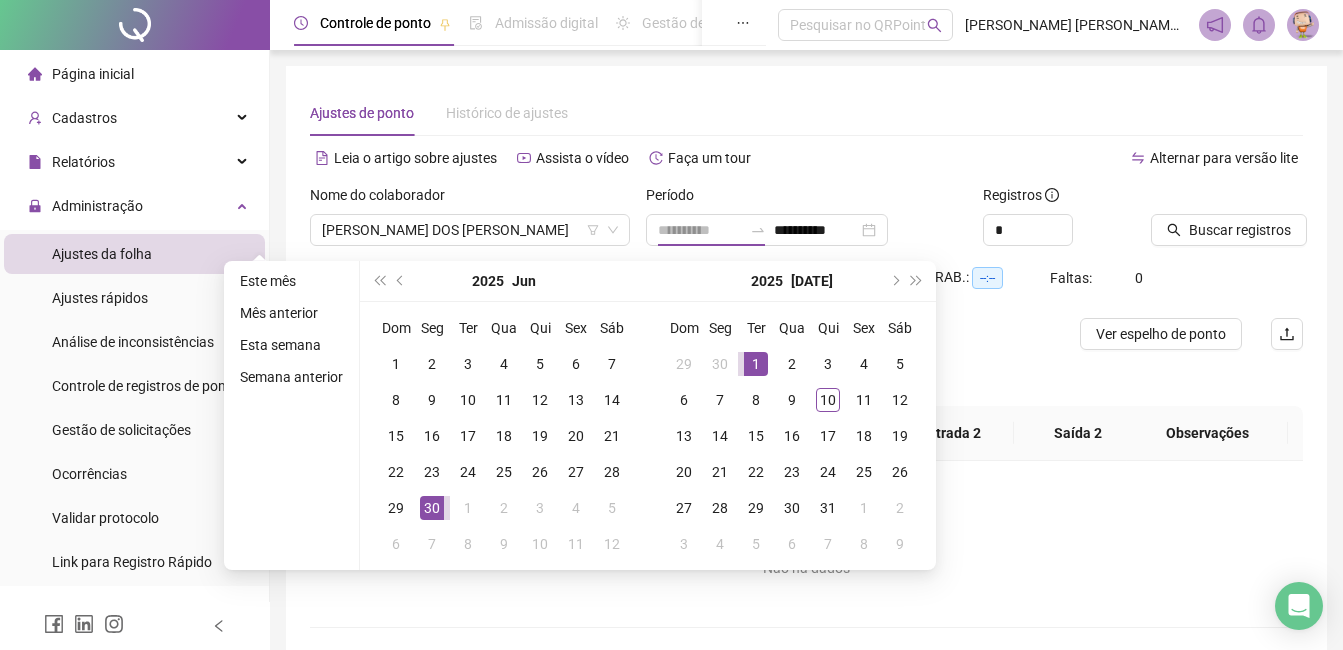 click on "1" at bounding box center (756, 364) 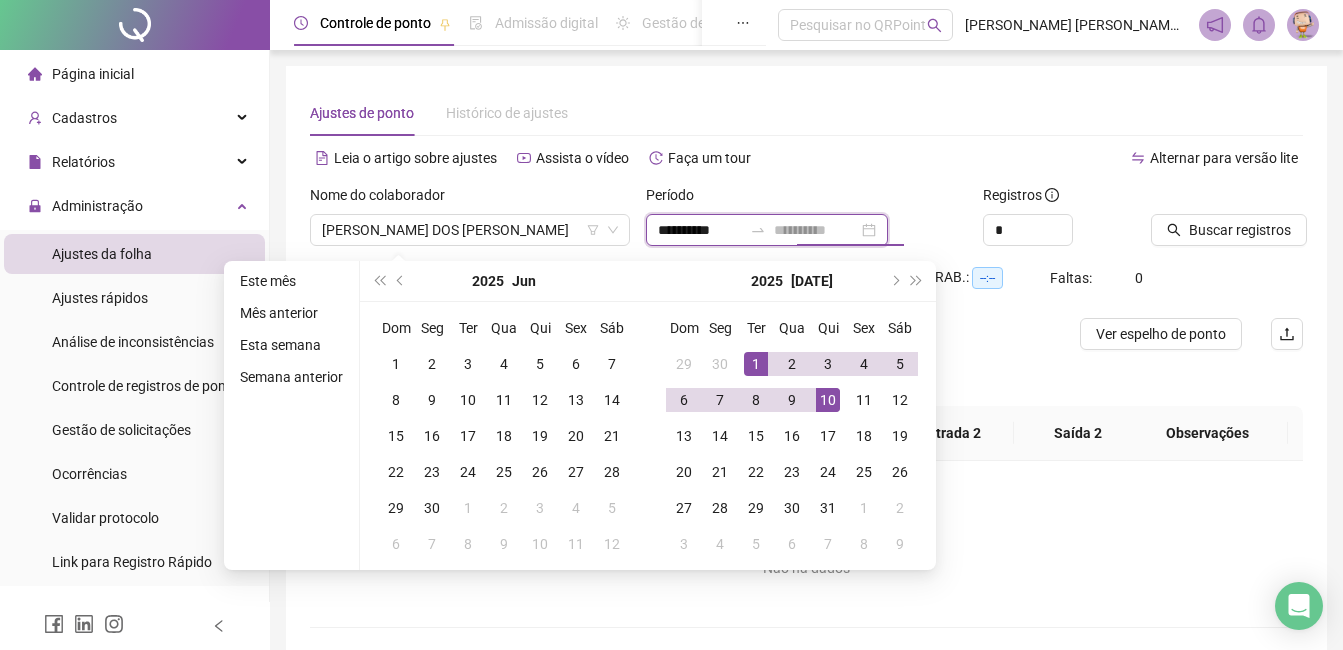 type on "**********" 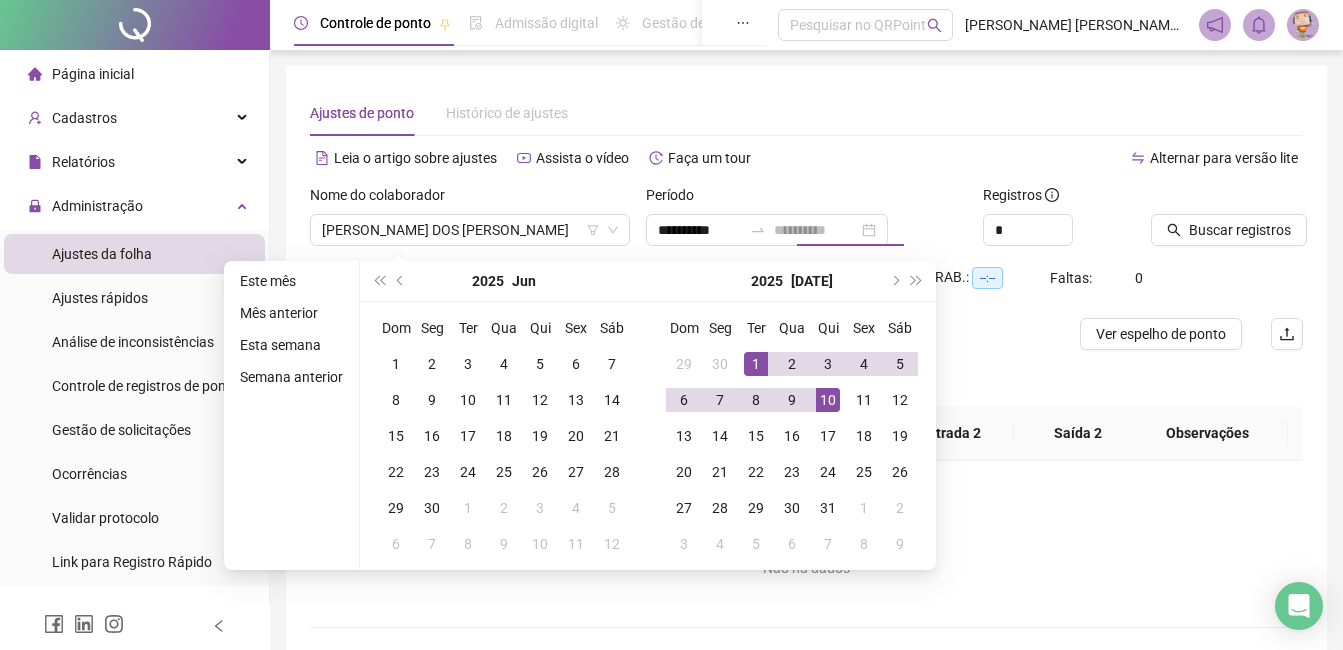 click on "10" at bounding box center (828, 400) 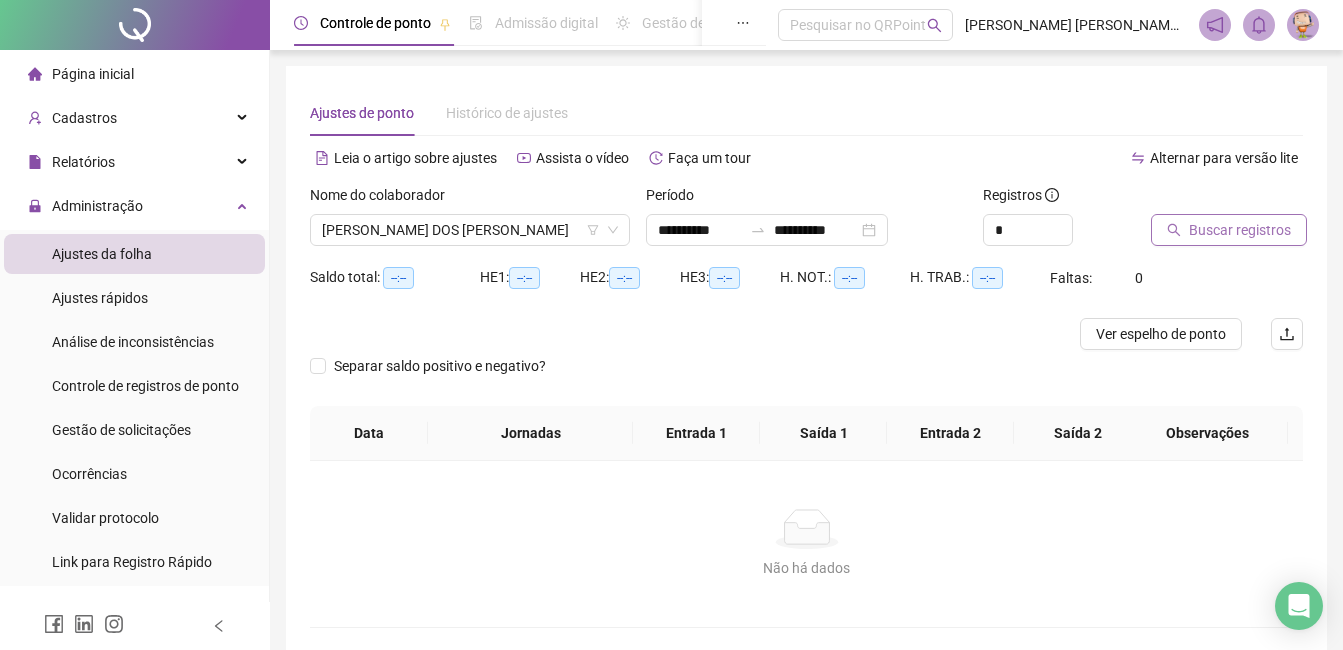 click on "Buscar registros" at bounding box center (1229, 230) 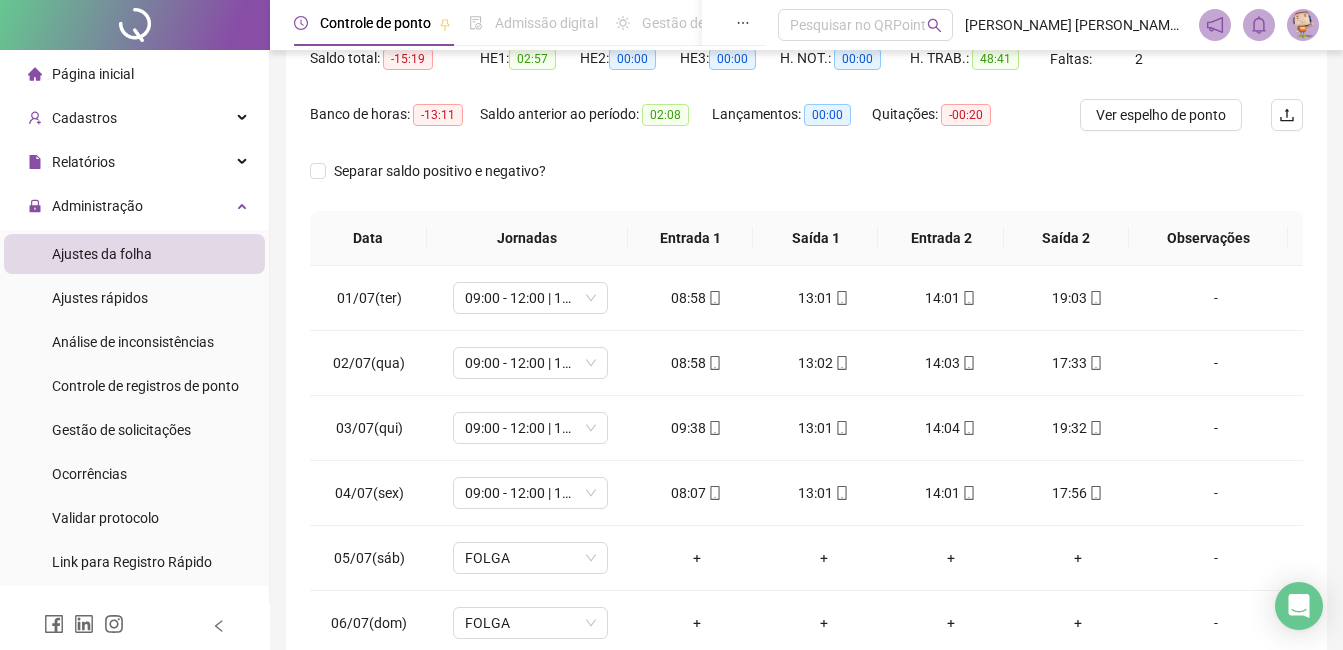 scroll, scrollTop: 372, scrollLeft: 0, axis: vertical 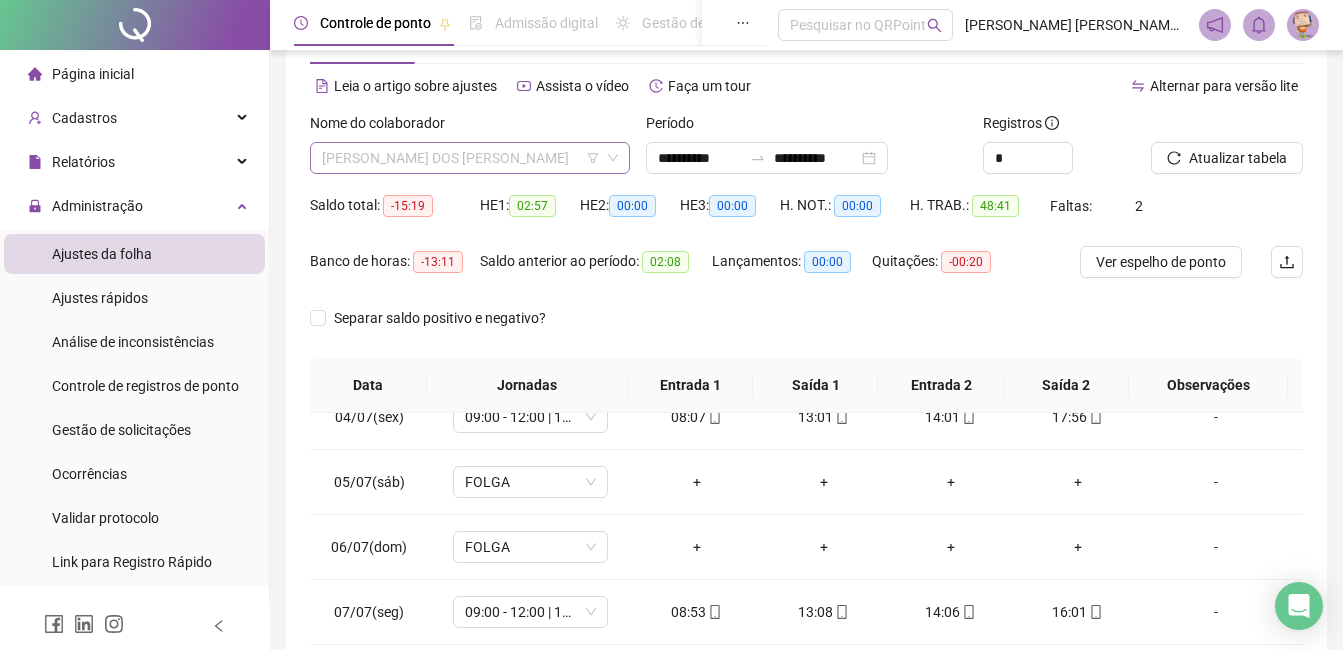 click on "[PERSON_NAME] DOS [PERSON_NAME]" at bounding box center (470, 158) 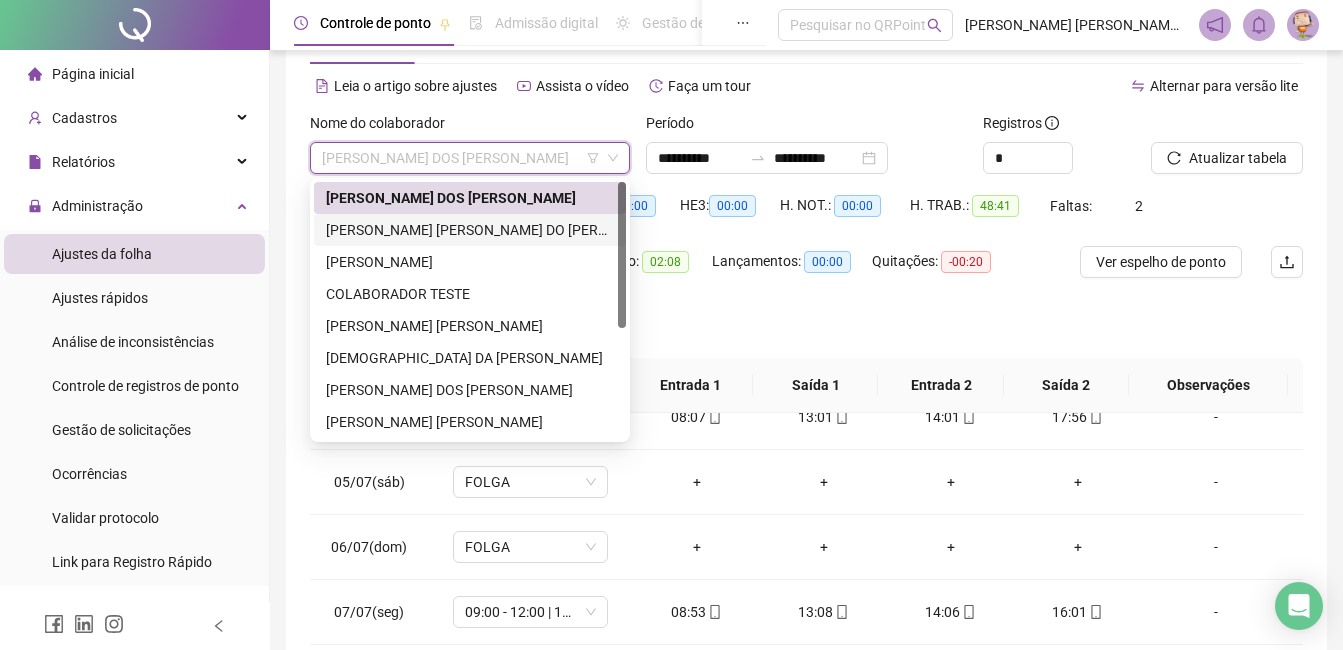 click on "[PERSON_NAME] [PERSON_NAME] DO [PERSON_NAME] [PERSON_NAME]" at bounding box center (470, 230) 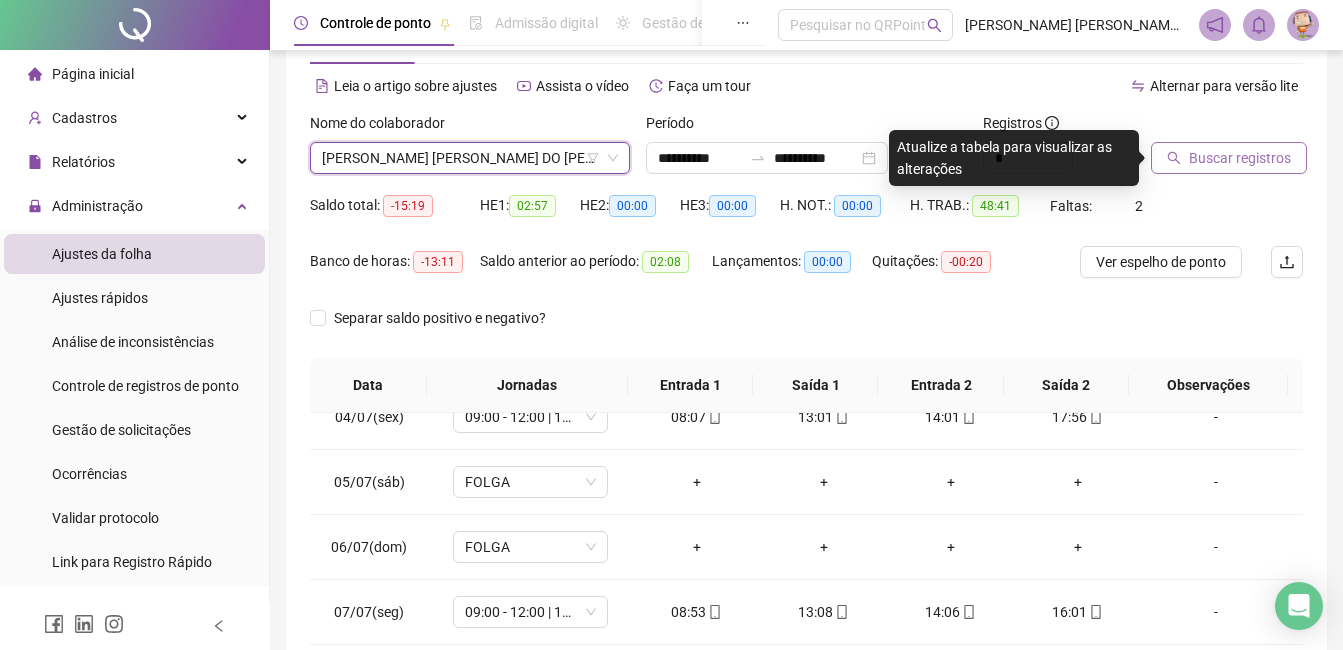 click on "Buscar registros" at bounding box center (1240, 158) 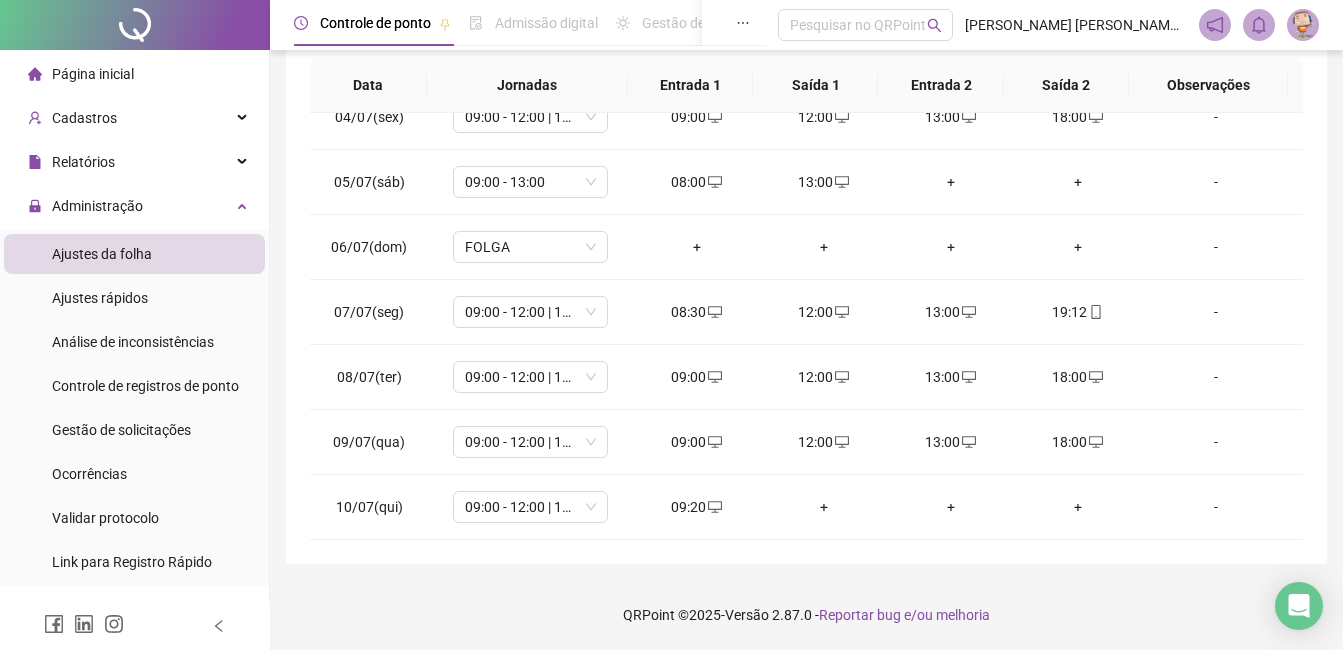 scroll, scrollTop: 0, scrollLeft: 0, axis: both 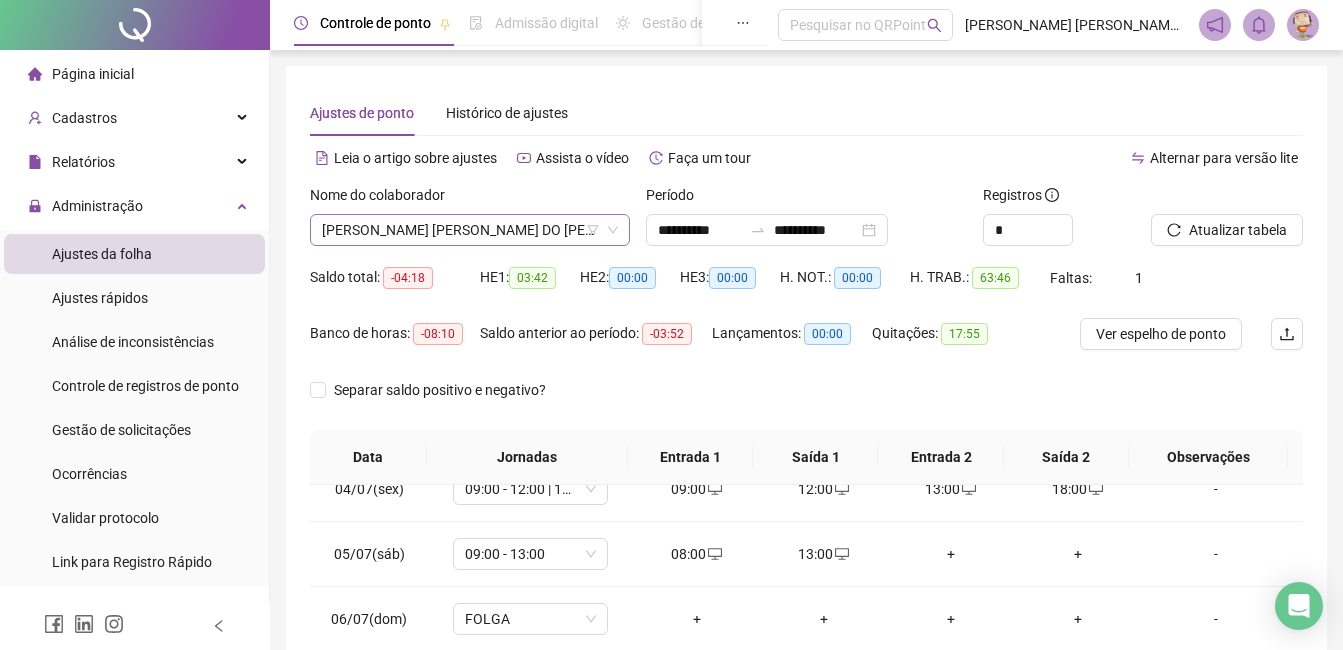 click on "[PERSON_NAME] [PERSON_NAME] DO [PERSON_NAME] [PERSON_NAME]" at bounding box center [470, 230] 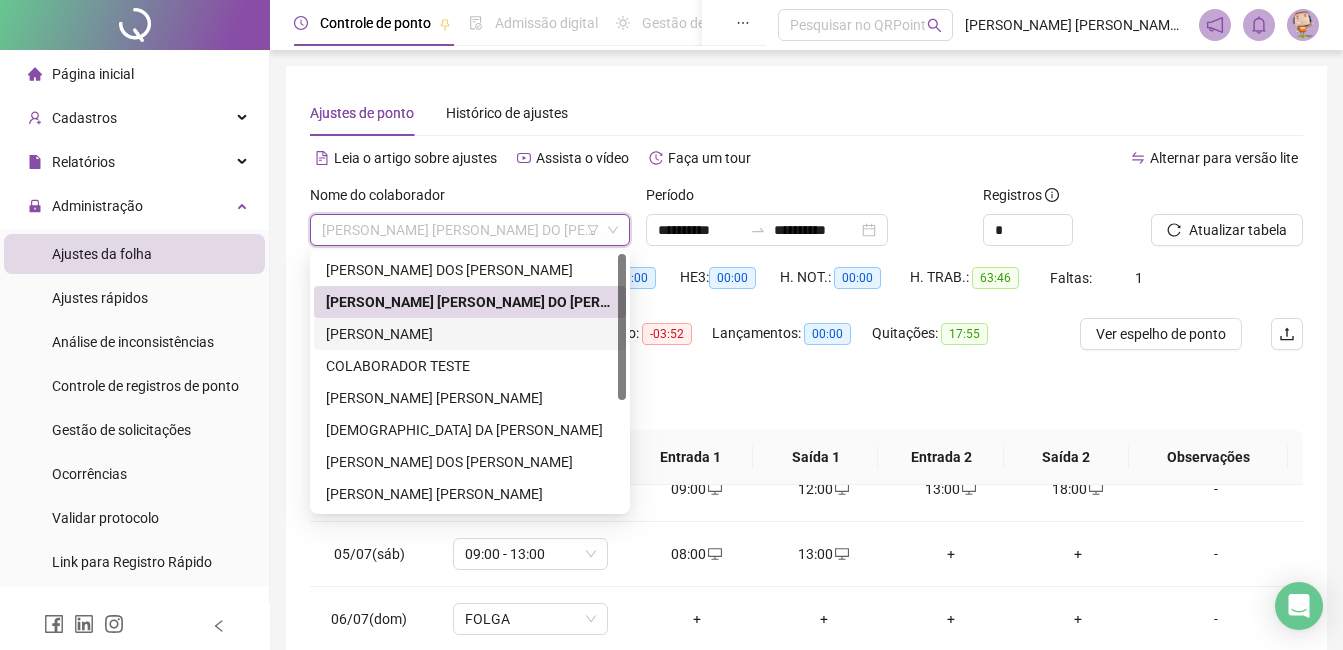 click on "[PERSON_NAME]" at bounding box center (470, 334) 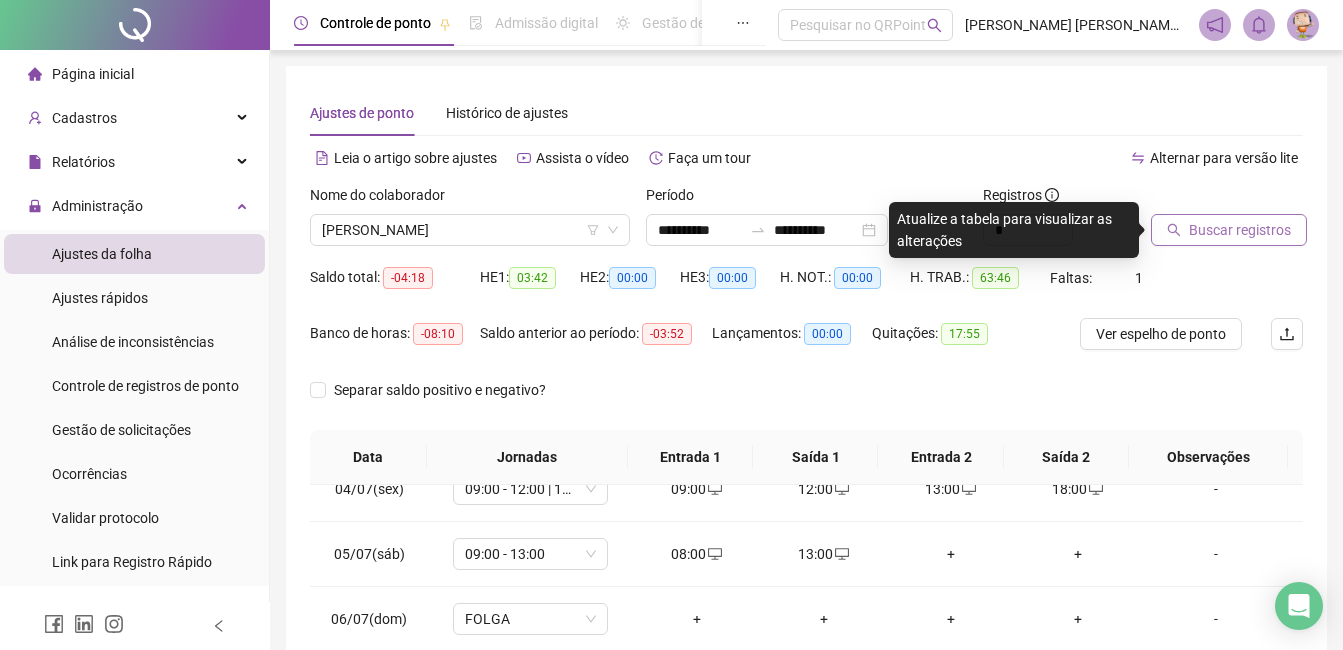 click on "Buscar registros" at bounding box center [1240, 230] 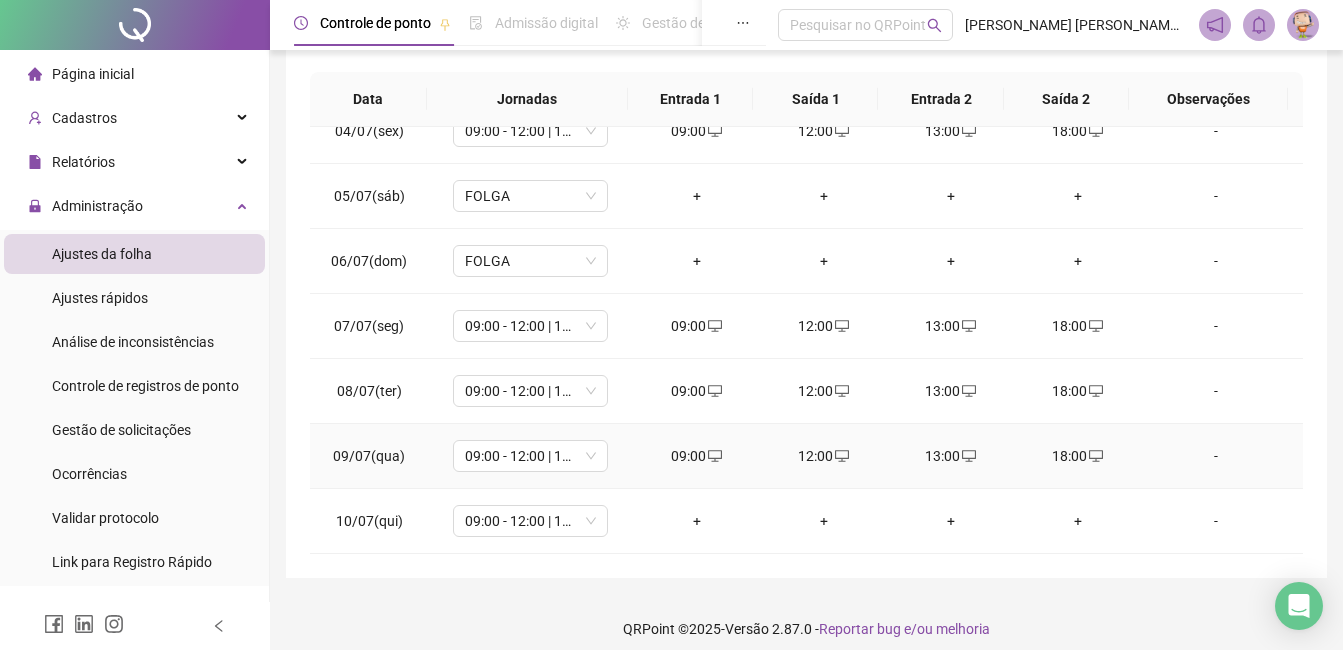 scroll, scrollTop: 372, scrollLeft: 0, axis: vertical 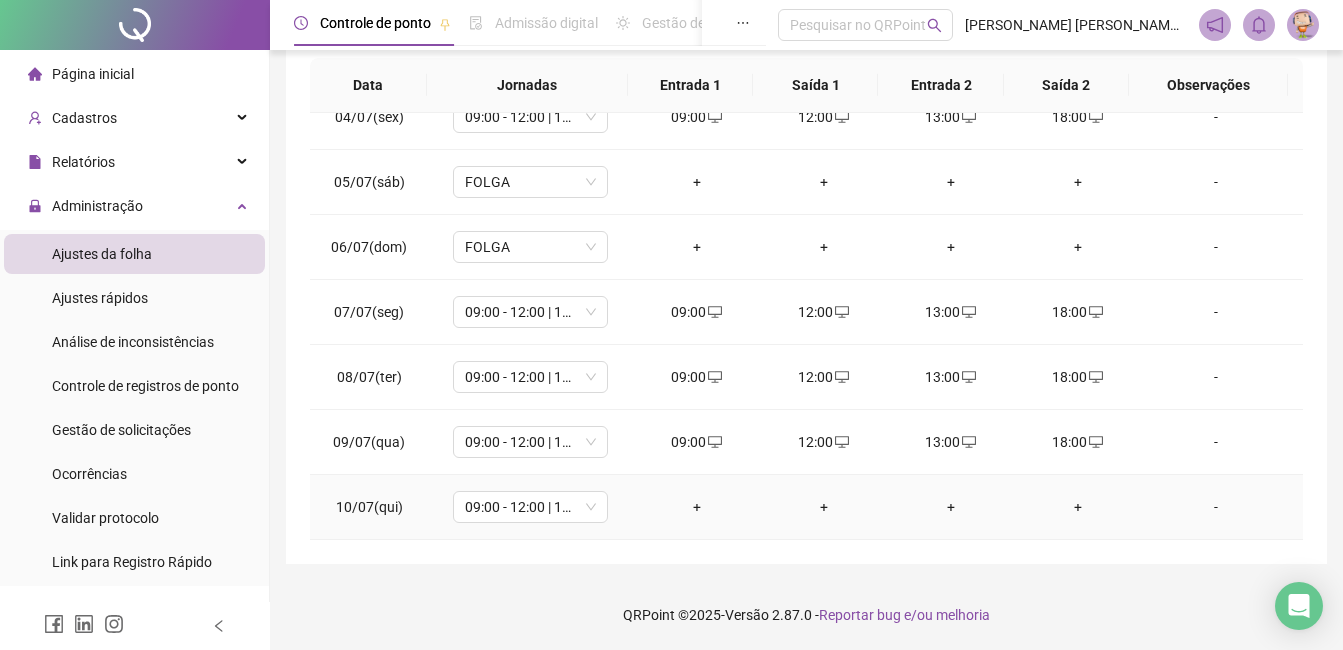 click on "+" at bounding box center (696, 507) 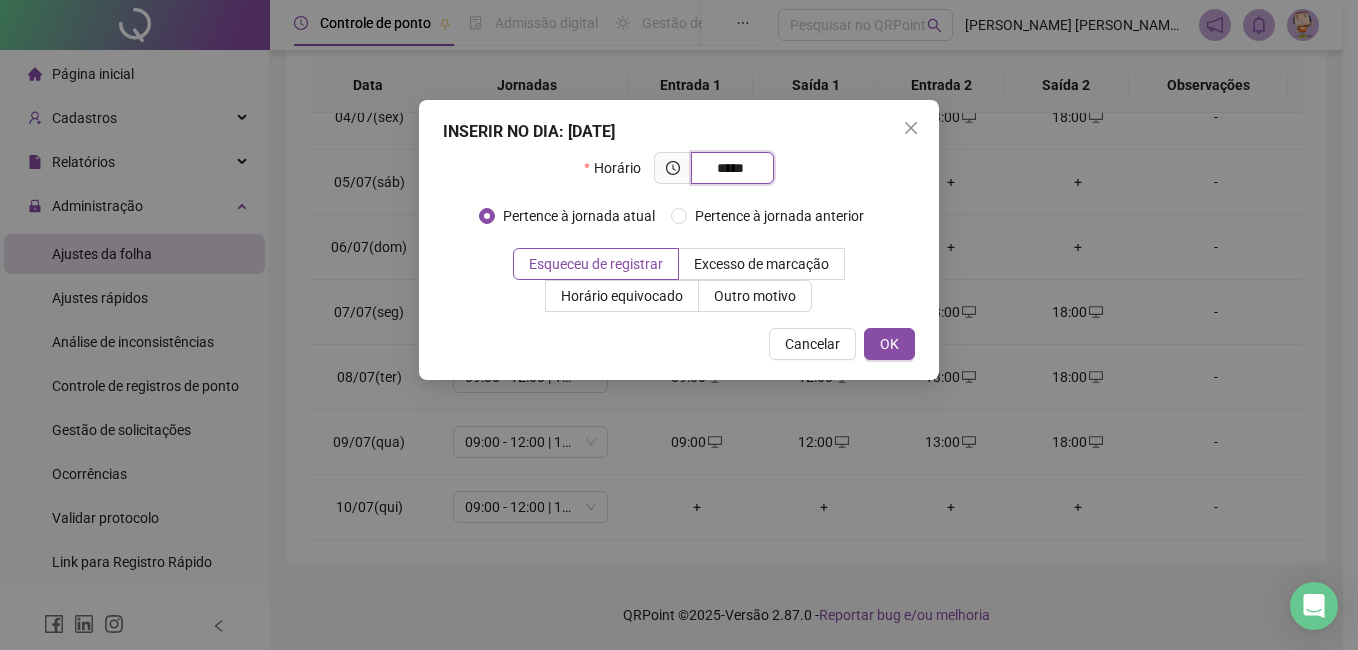 type on "*****" 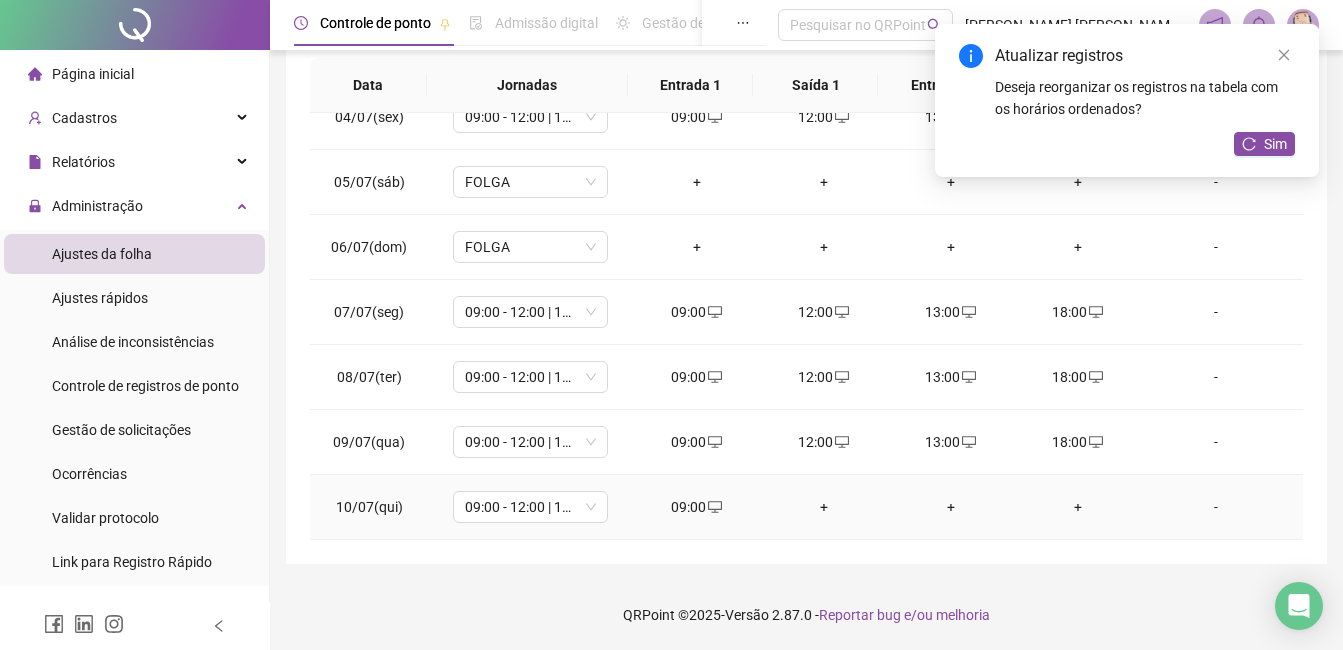 click on "+" at bounding box center [823, 507] 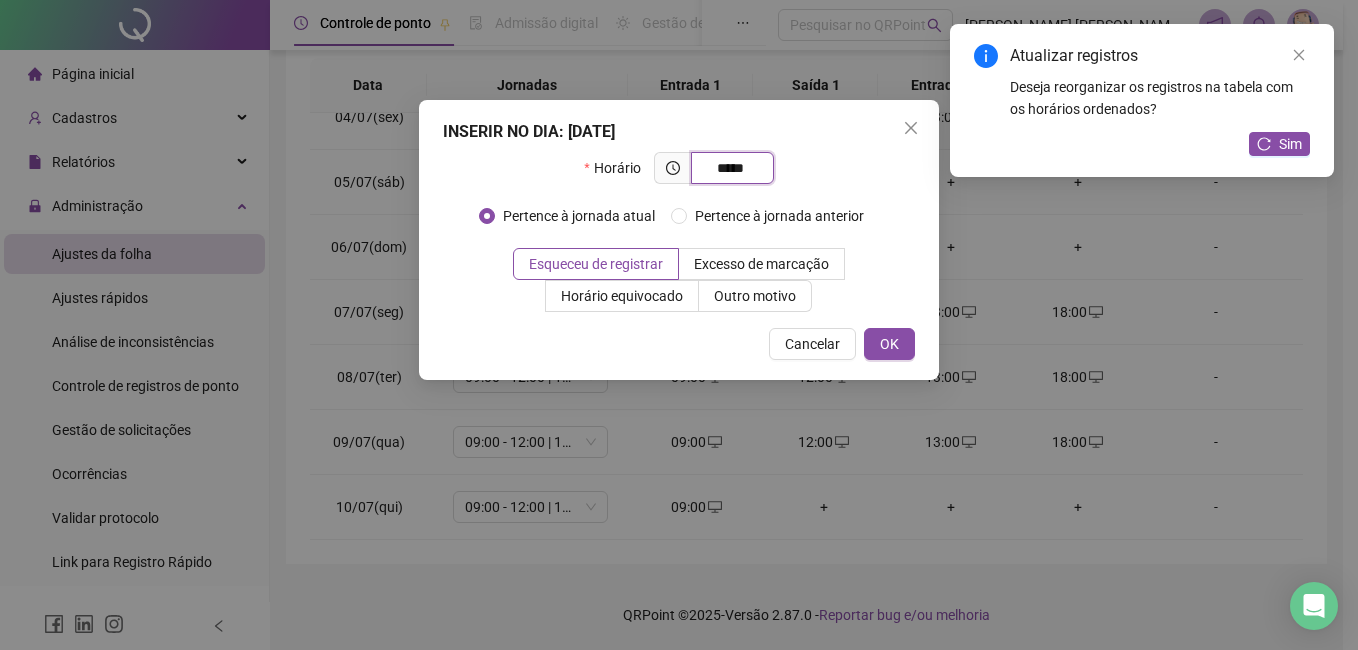 type on "*****" 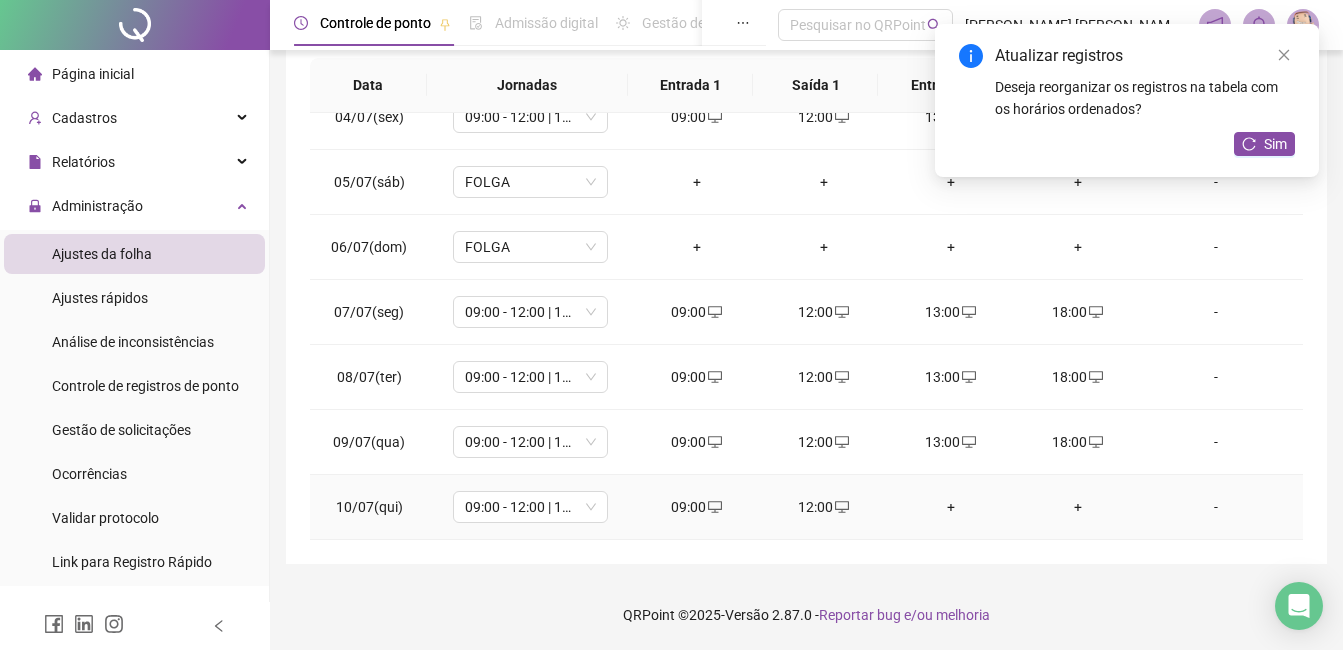 click on "+" at bounding box center [950, 507] 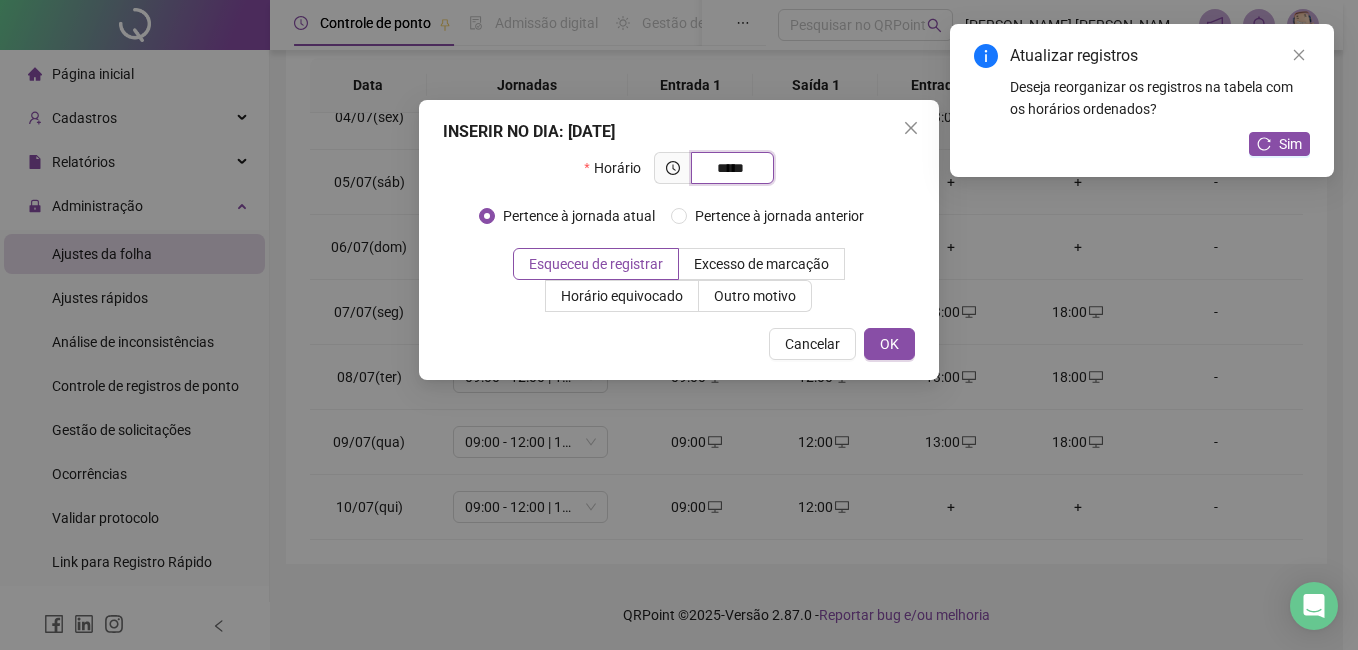 type on "*****" 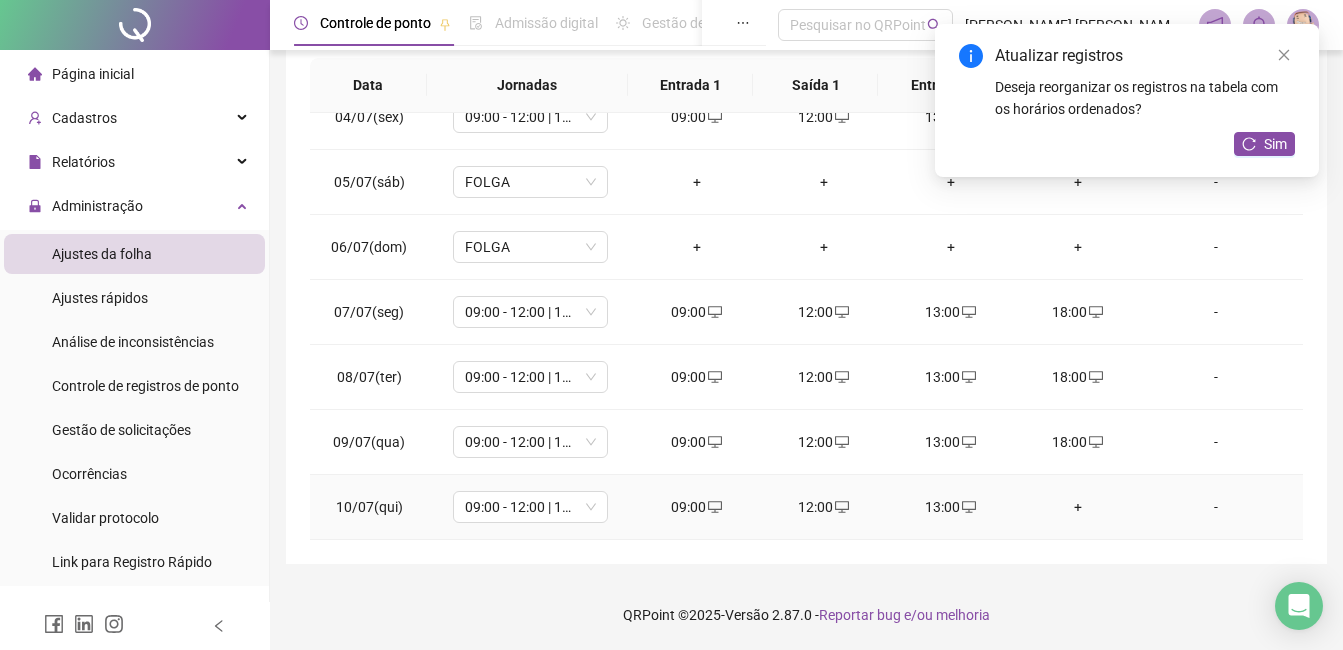 click on "+" at bounding box center [1077, 507] 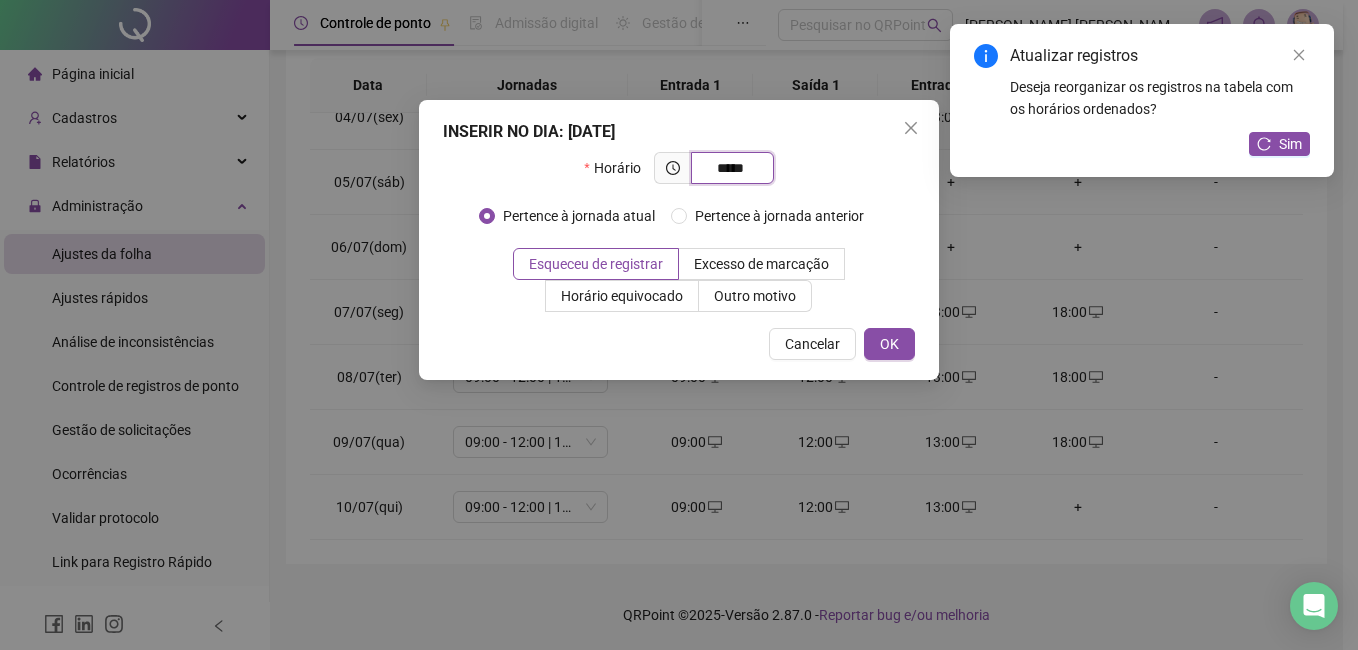 type on "*****" 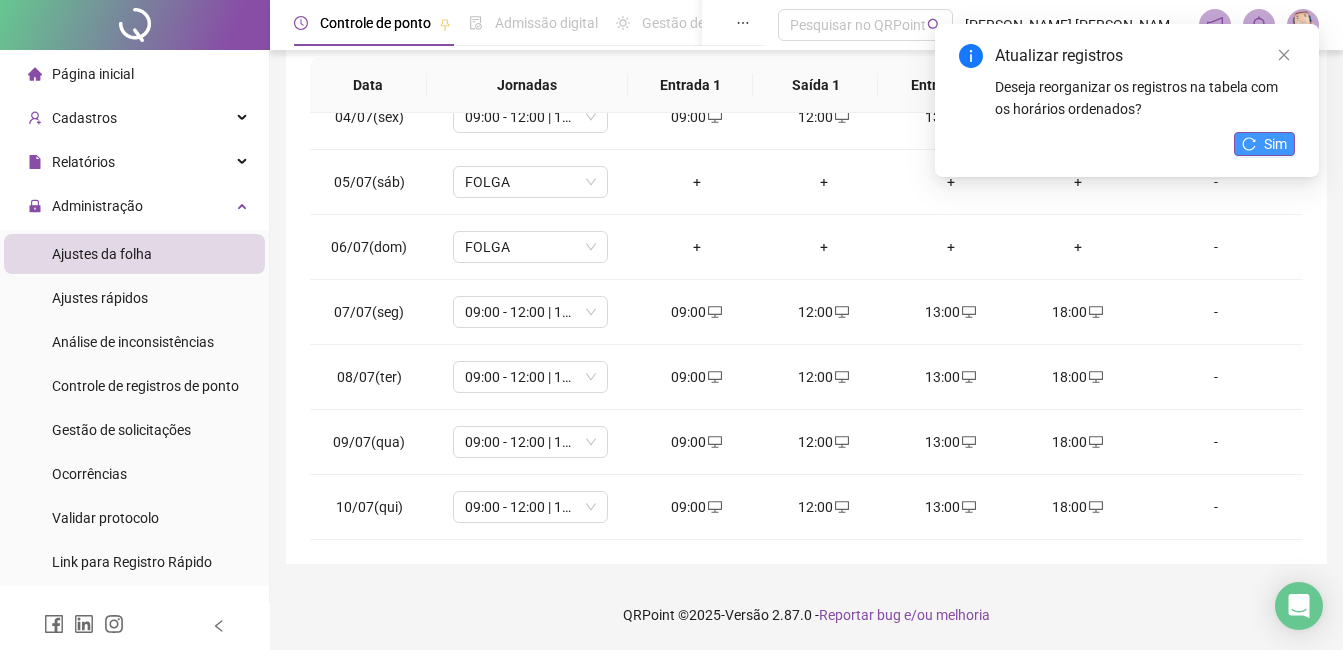 click on "Sim" at bounding box center (1264, 144) 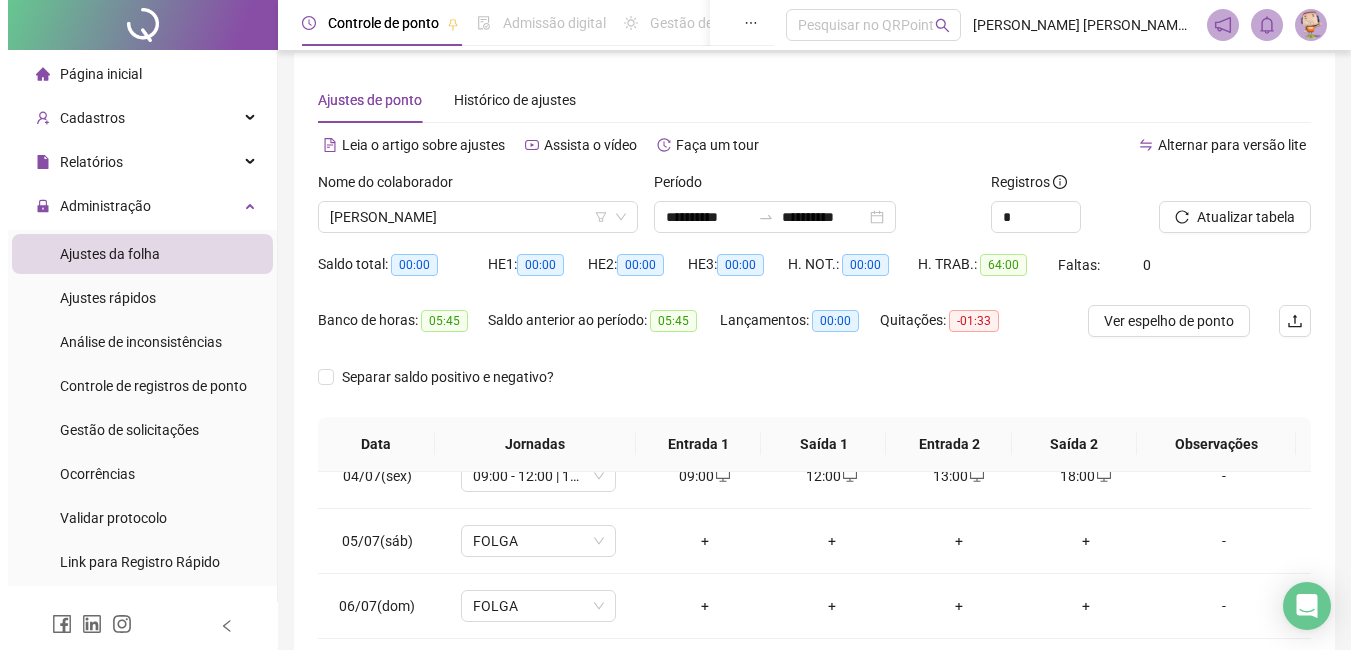 scroll, scrollTop: 0, scrollLeft: 0, axis: both 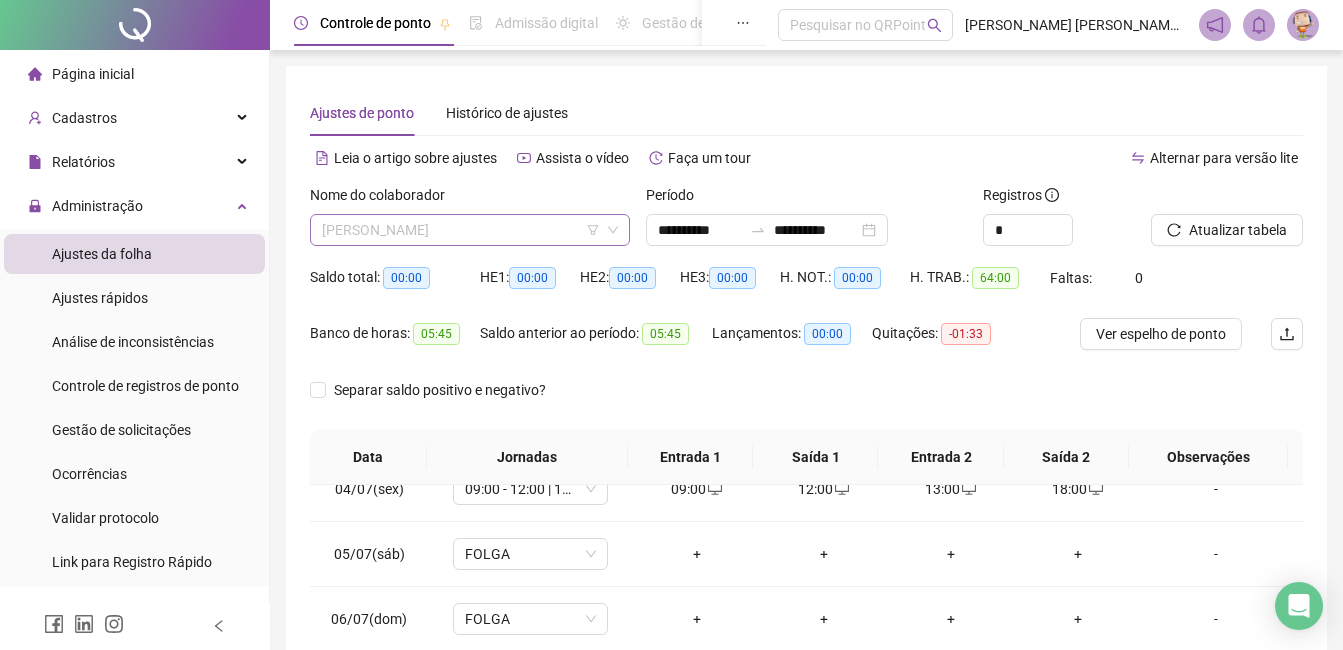 click on "[PERSON_NAME]" at bounding box center [470, 230] 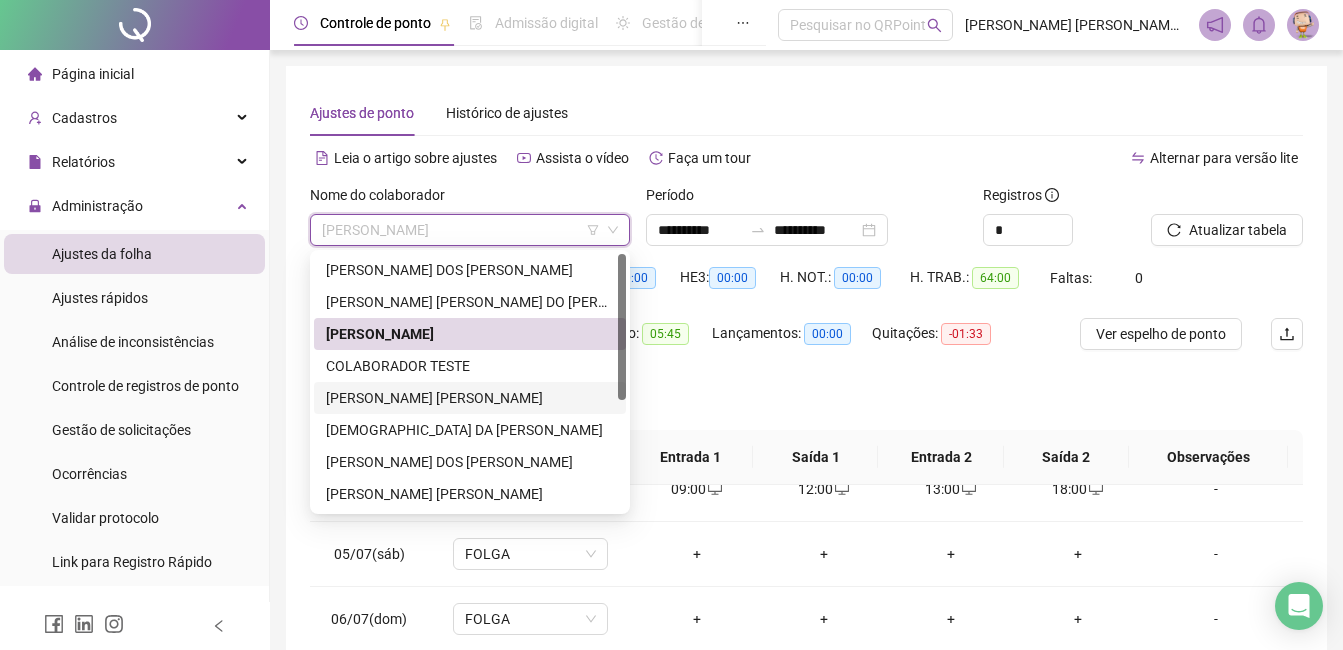 click on "[PERSON_NAME] [PERSON_NAME]" at bounding box center [470, 398] 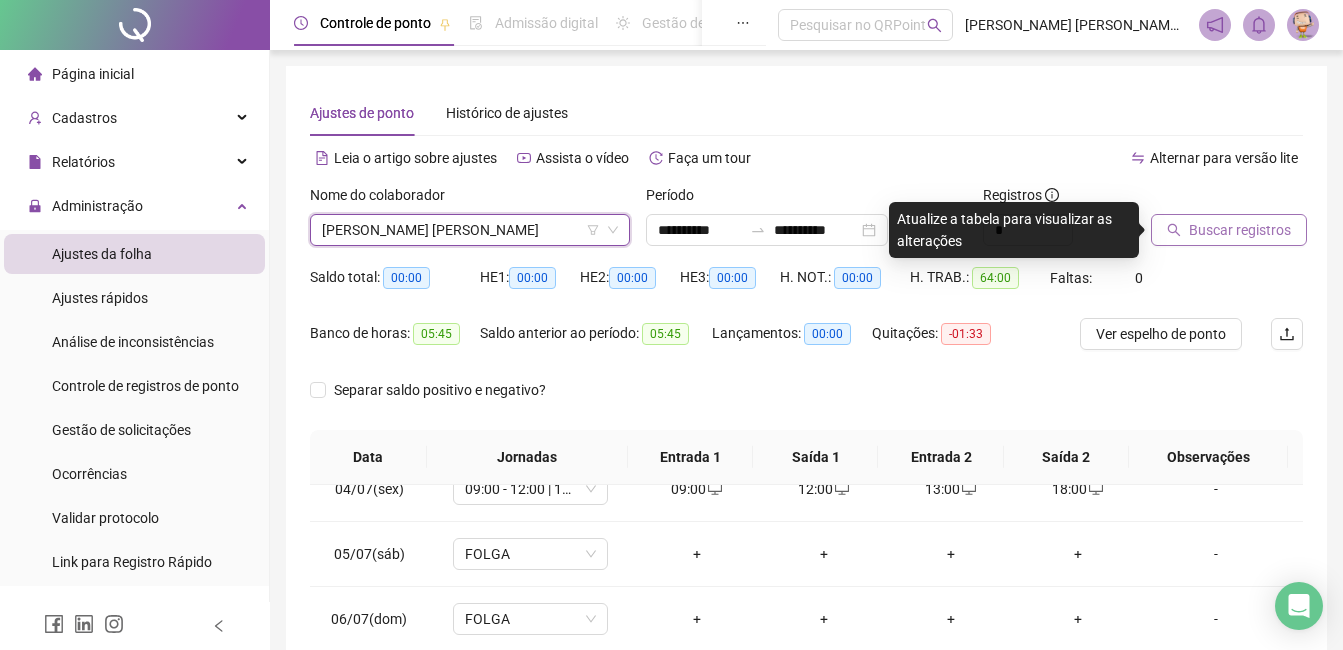 click on "Buscar registros" at bounding box center (1240, 230) 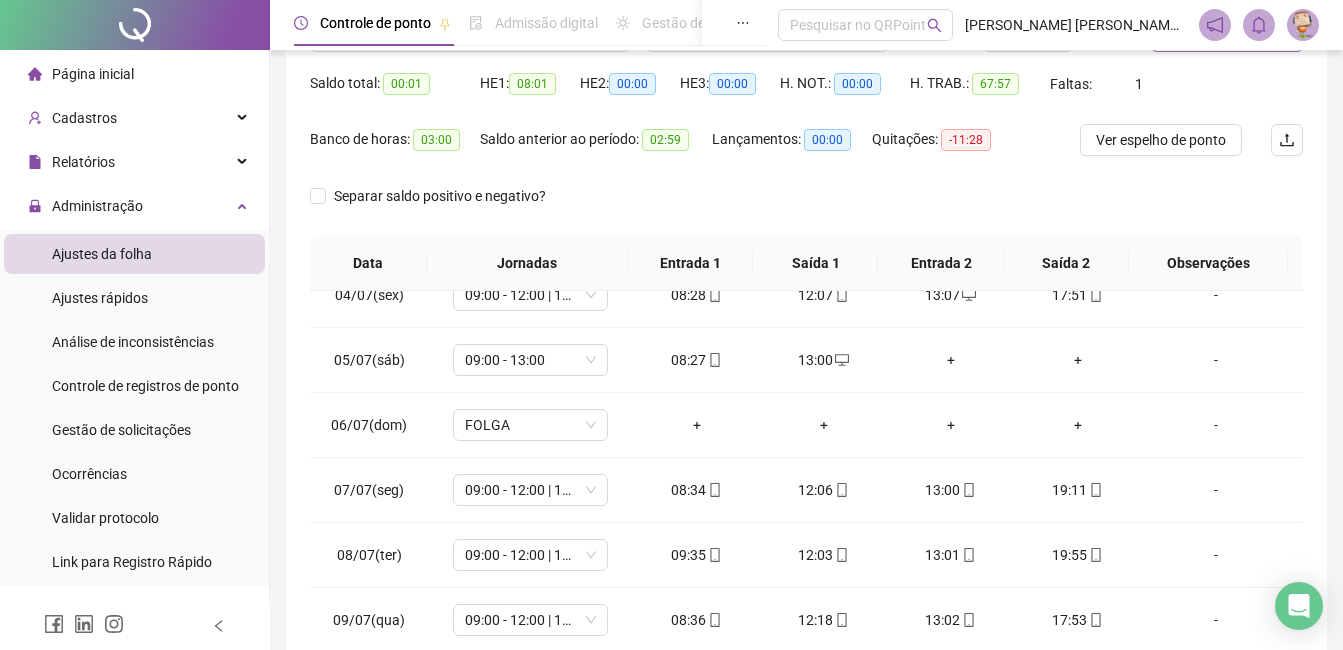 scroll, scrollTop: 0, scrollLeft: 0, axis: both 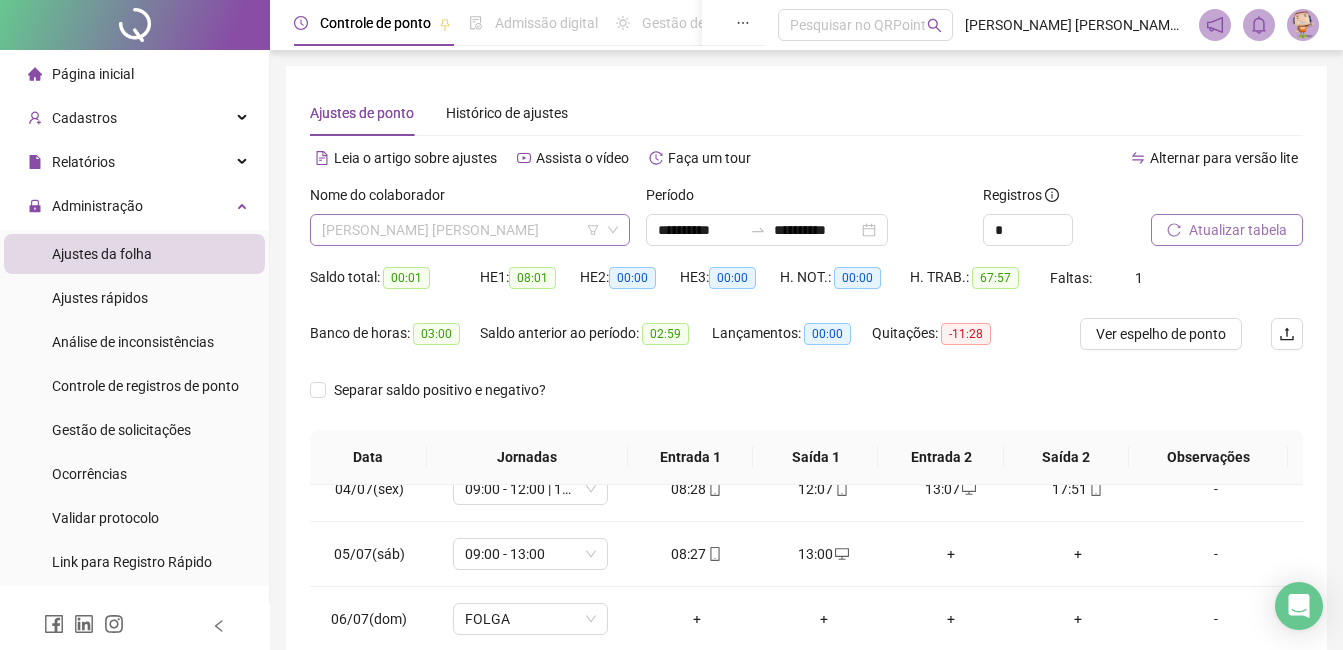 drag, startPoint x: 514, startPoint y: 230, endPoint x: 513, endPoint y: 242, distance: 12.0415945 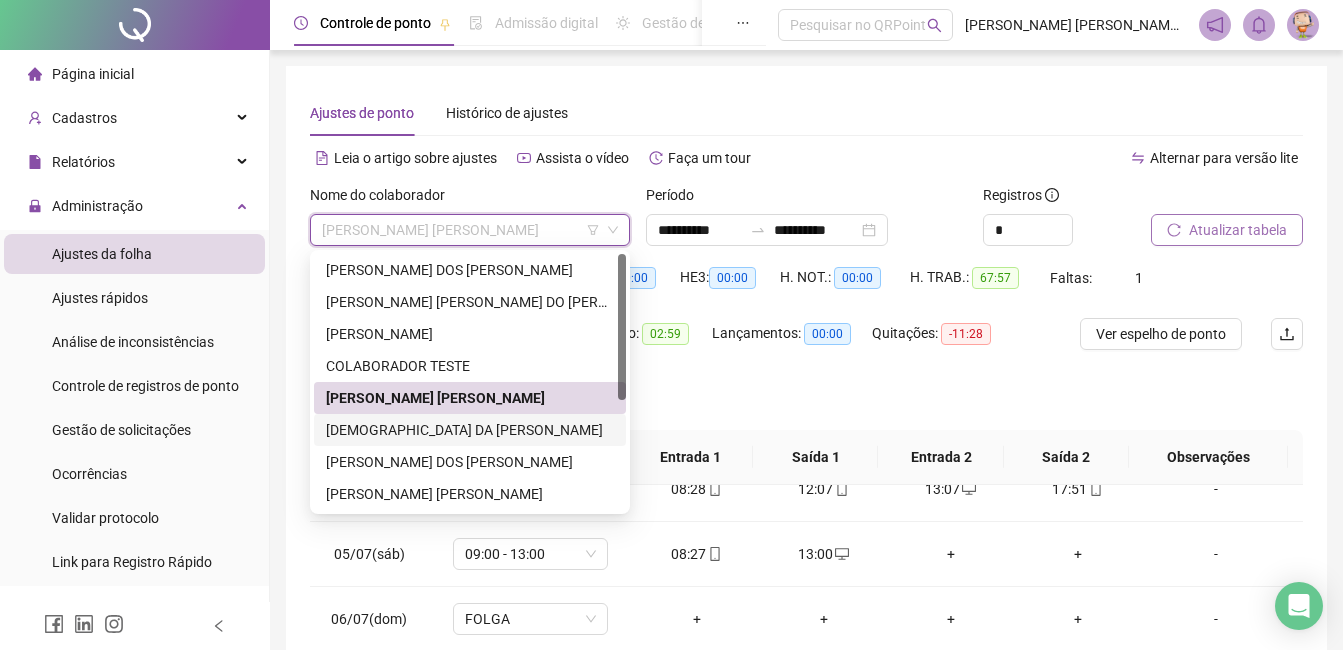 click on "[DEMOGRAPHIC_DATA] DA [PERSON_NAME]" at bounding box center [470, 430] 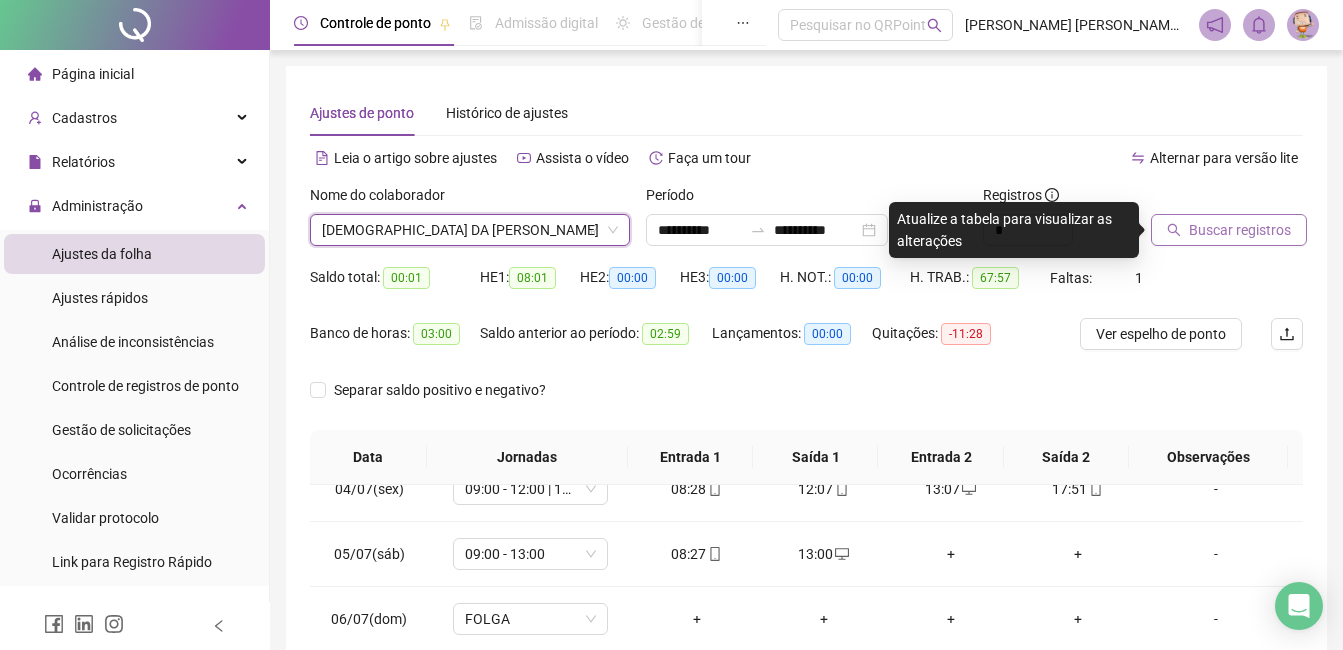 click 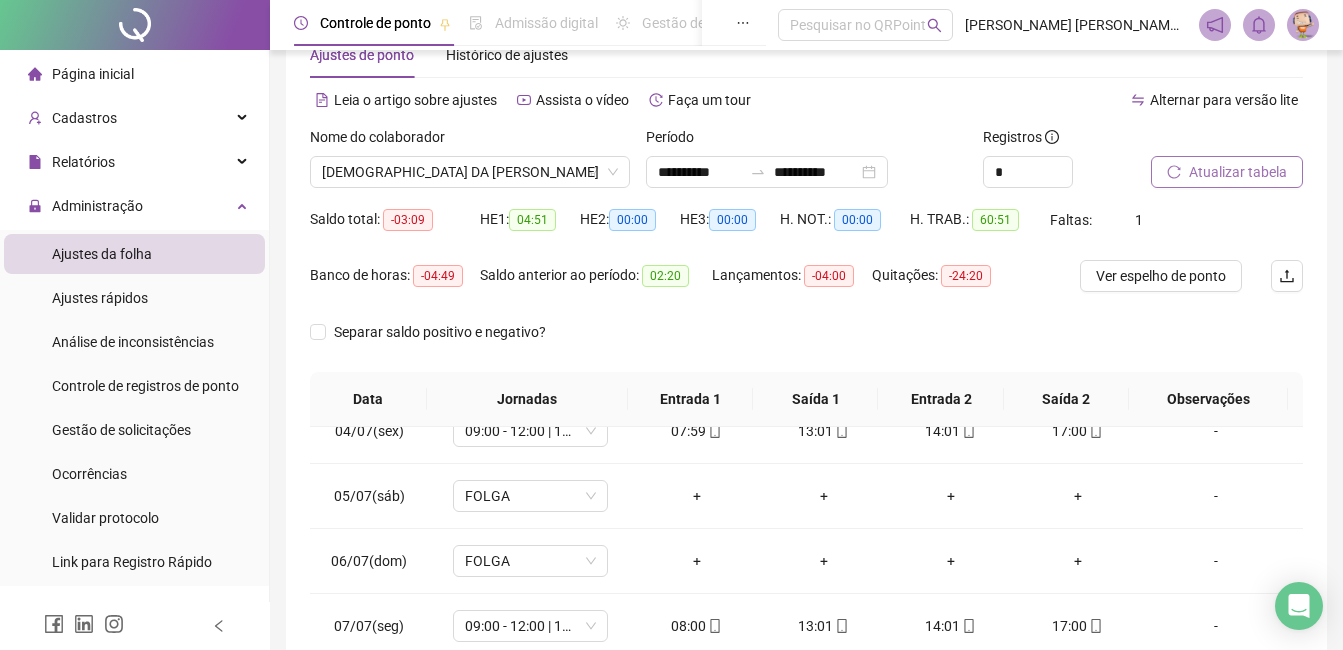 scroll, scrollTop: 0, scrollLeft: 0, axis: both 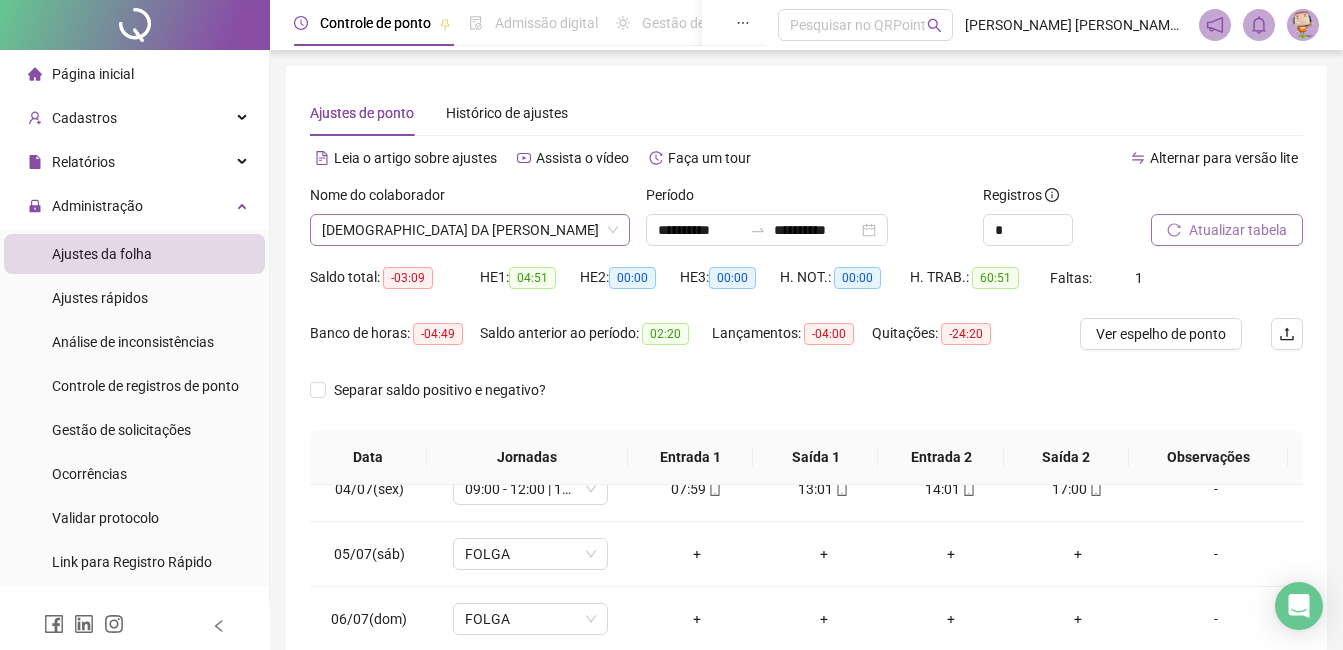 drag, startPoint x: 590, startPoint y: 227, endPoint x: 582, endPoint y: 234, distance: 10.630146 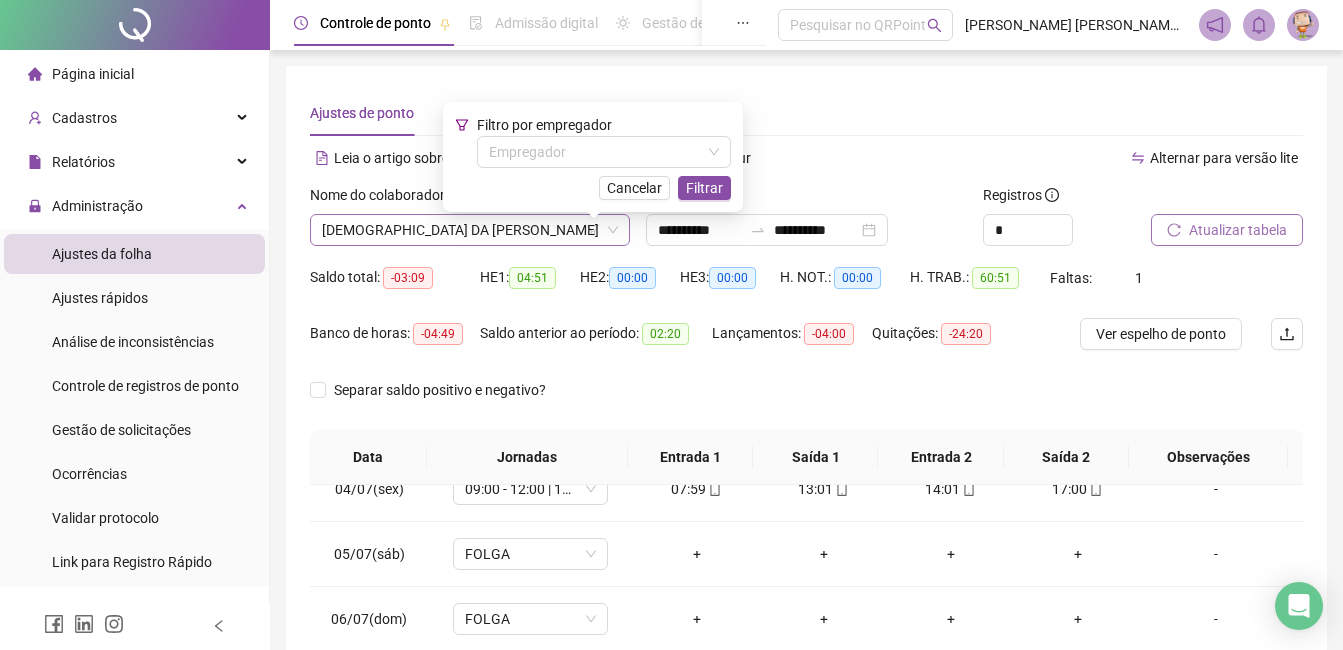 click on "[DEMOGRAPHIC_DATA] DA [PERSON_NAME]" at bounding box center (470, 230) 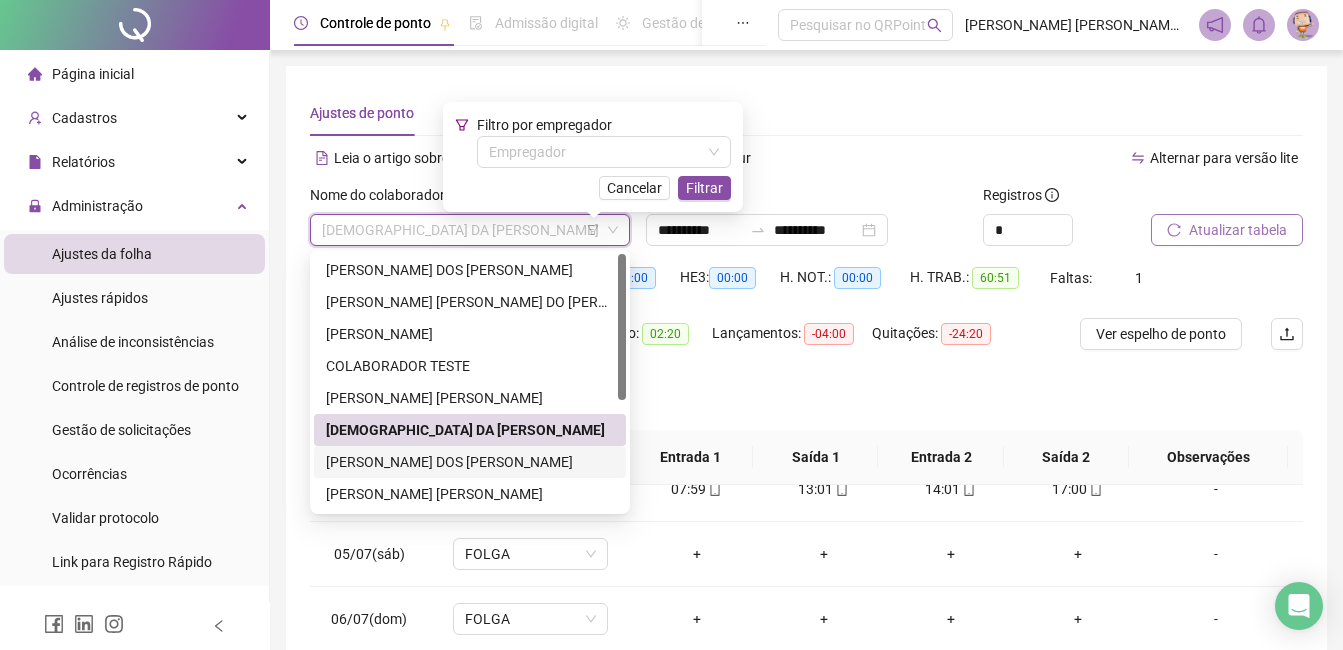 click on "[PERSON_NAME] DOS [PERSON_NAME]" at bounding box center (470, 462) 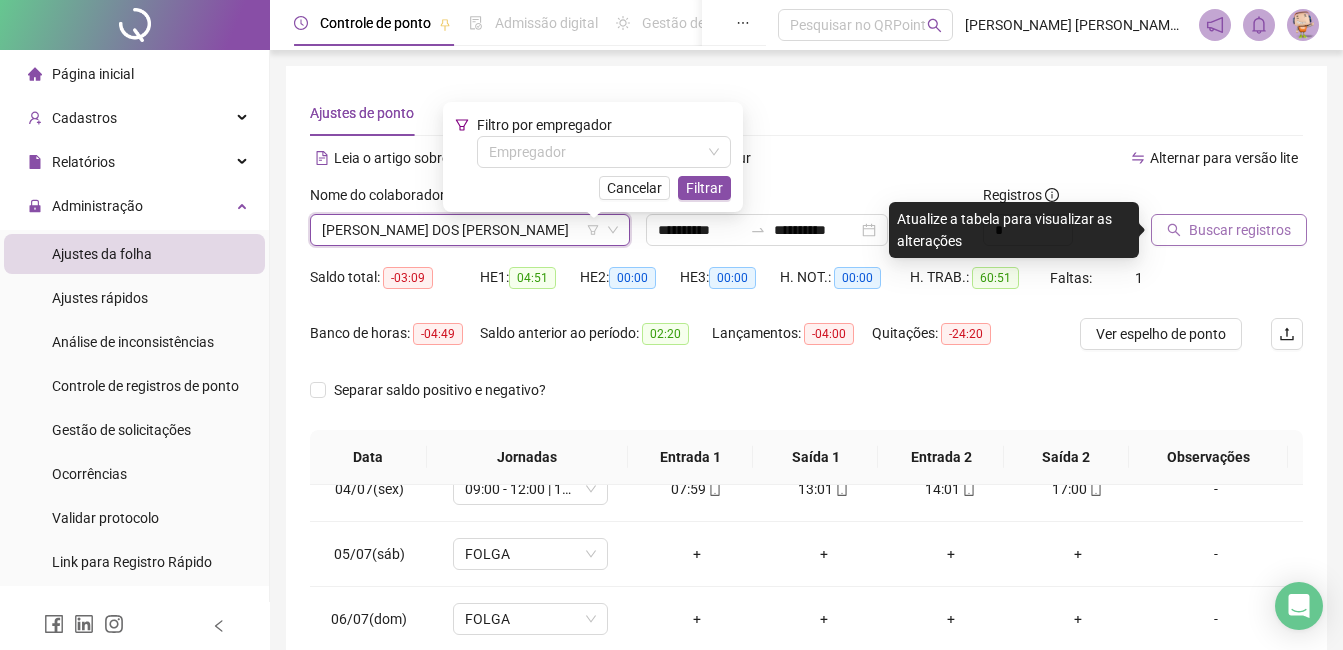 click on "Buscar registros" at bounding box center [1240, 230] 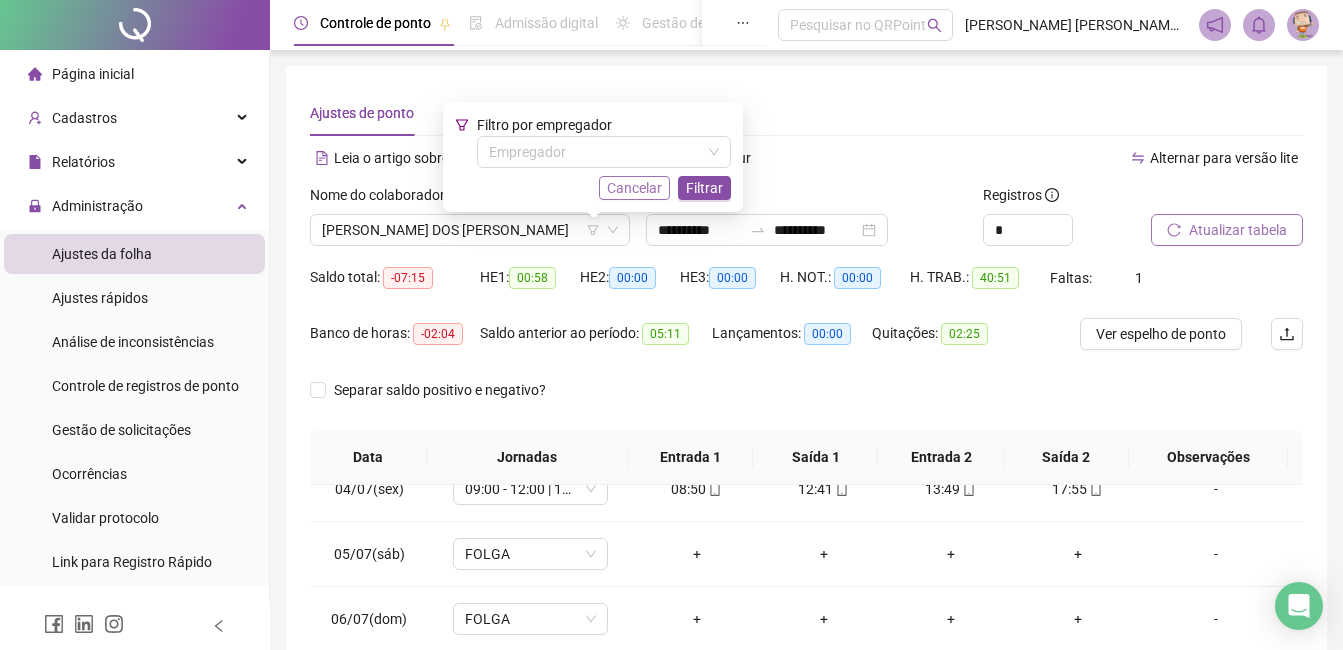 click on "Cancelar" at bounding box center [634, 188] 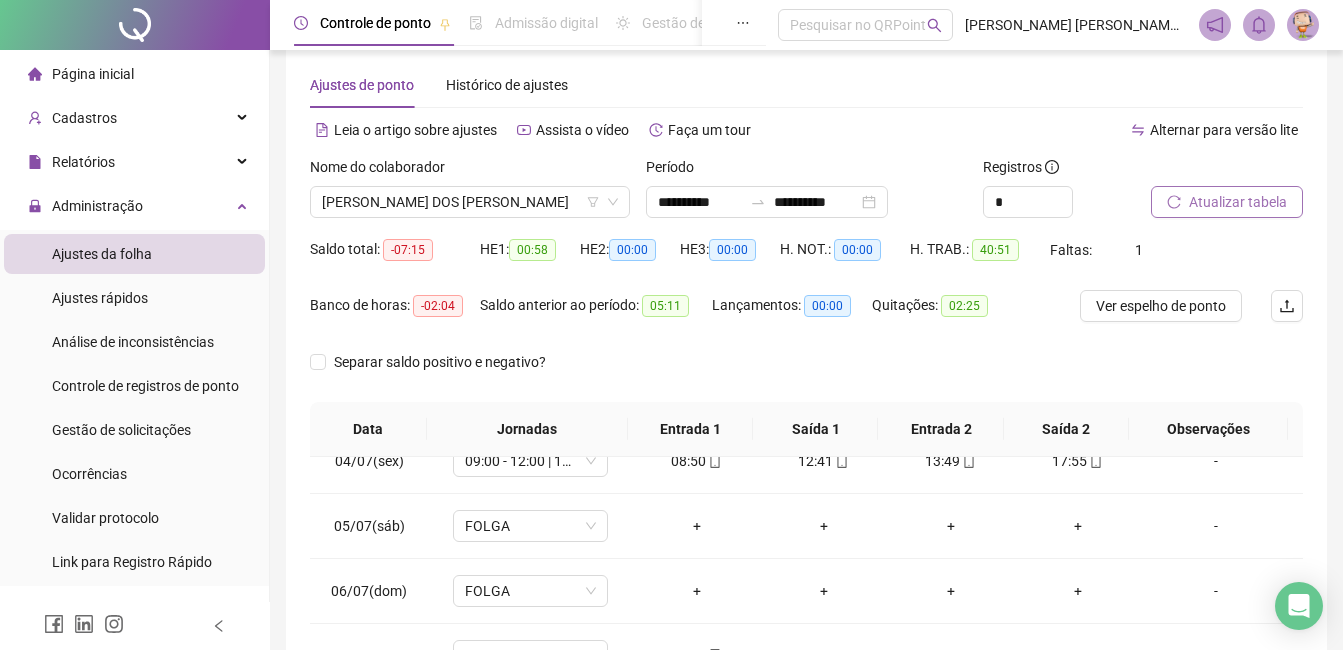 scroll, scrollTop: 0, scrollLeft: 0, axis: both 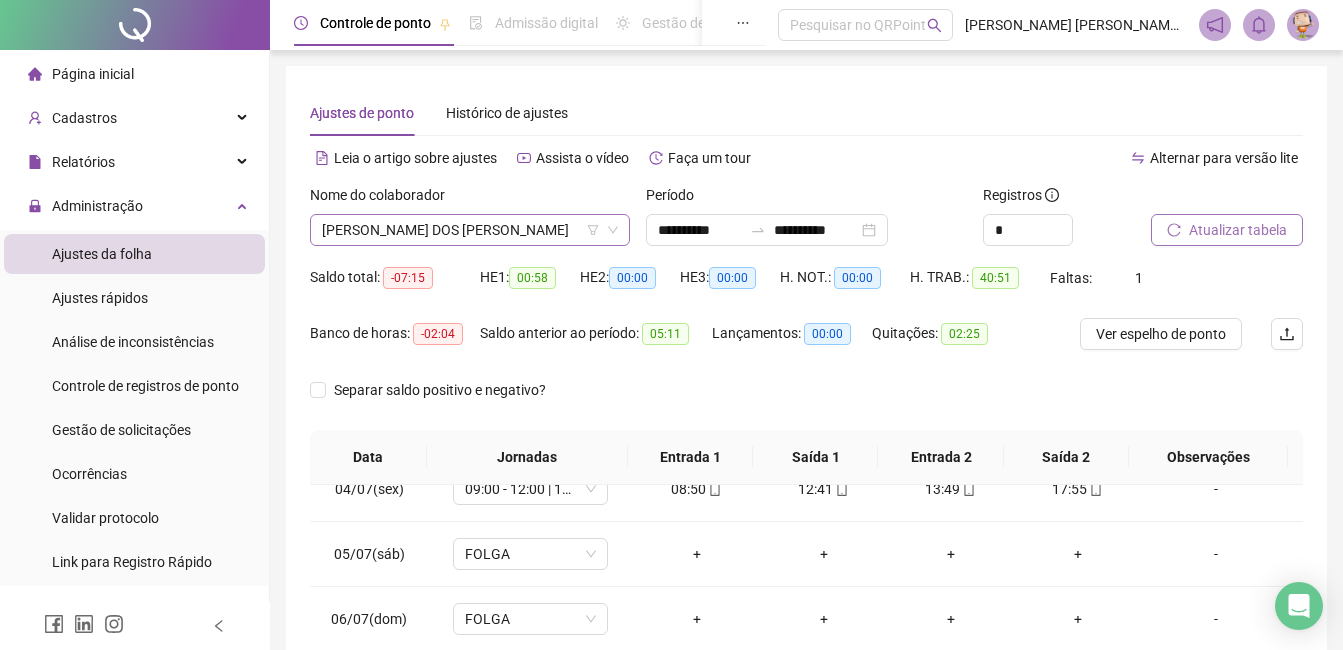 click on "[PERSON_NAME] DOS [PERSON_NAME]" at bounding box center (470, 230) 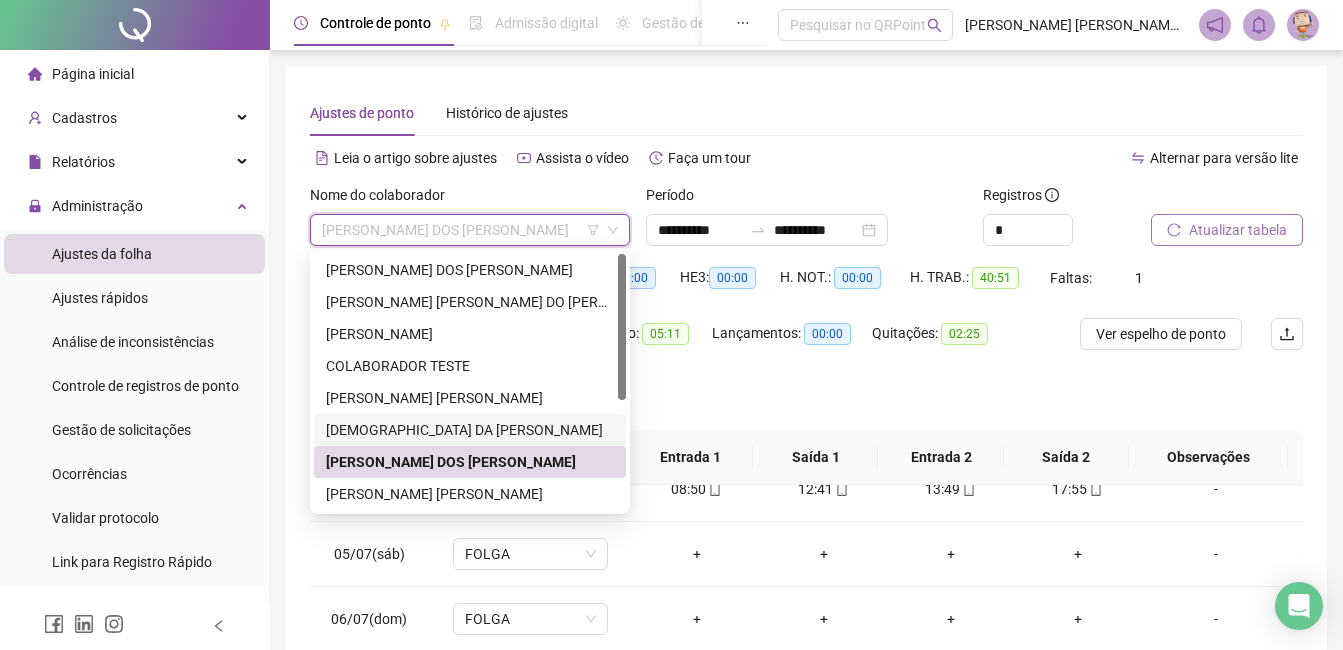 scroll, scrollTop: 100, scrollLeft: 0, axis: vertical 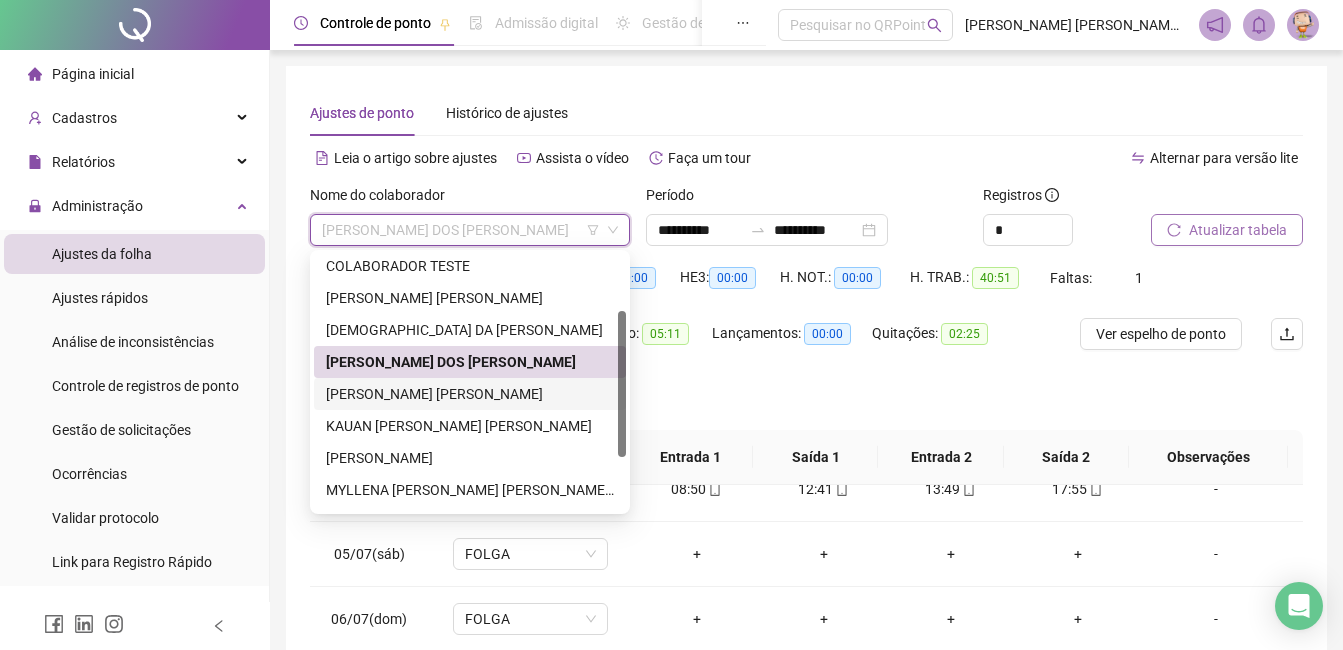 click on "[PERSON_NAME] [PERSON_NAME]" at bounding box center [470, 394] 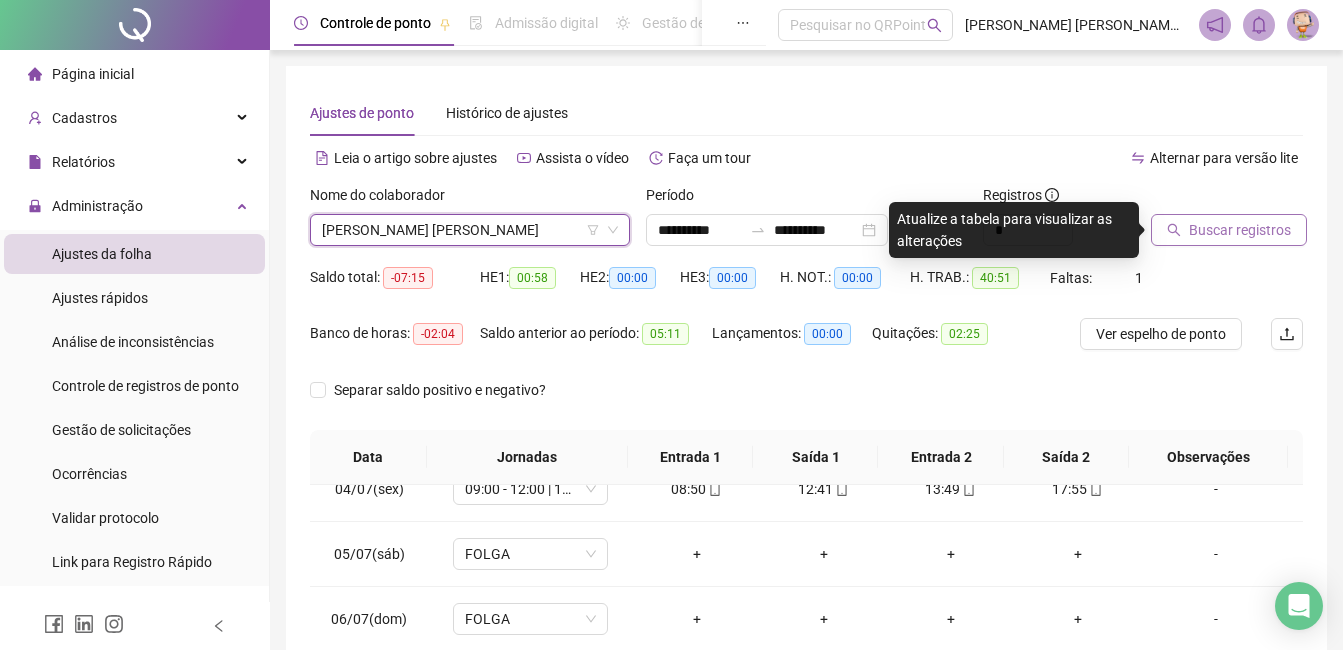 click on "Buscar registros" at bounding box center (1240, 230) 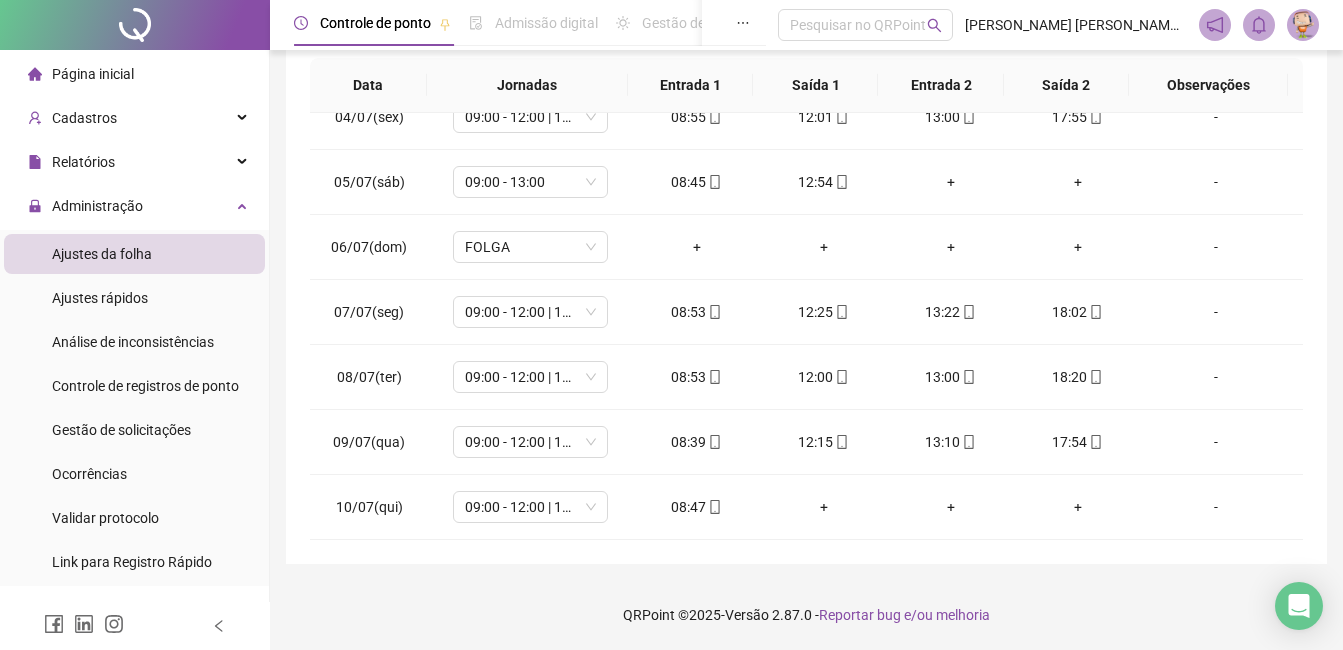 scroll, scrollTop: 0, scrollLeft: 0, axis: both 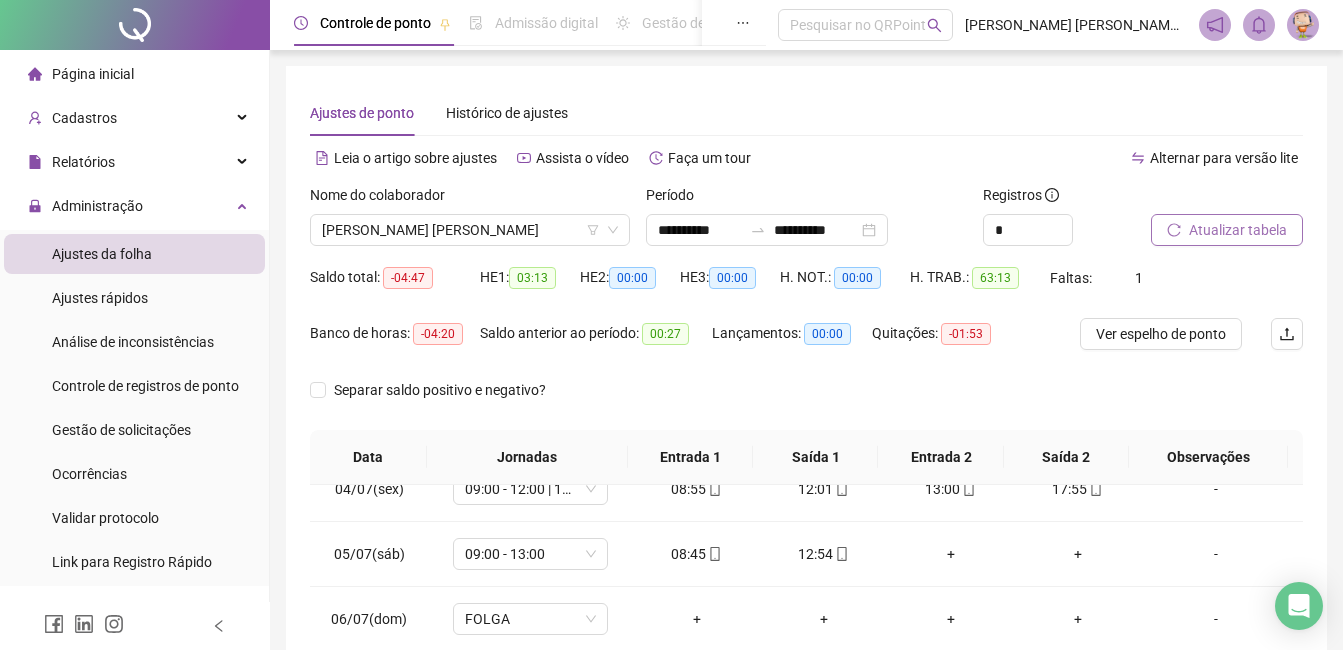 click on "Nome do colaborador [PERSON_NAME] [PERSON_NAME]" at bounding box center [470, 223] 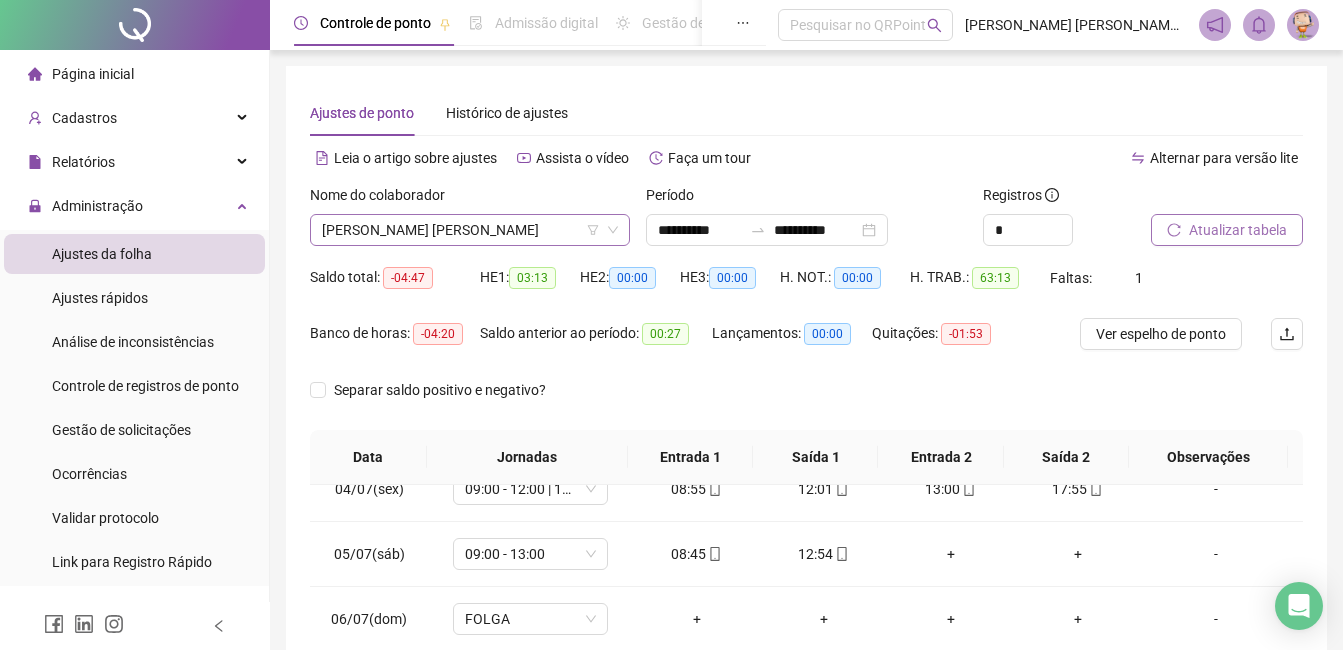 click on "[PERSON_NAME] [PERSON_NAME]" at bounding box center (470, 230) 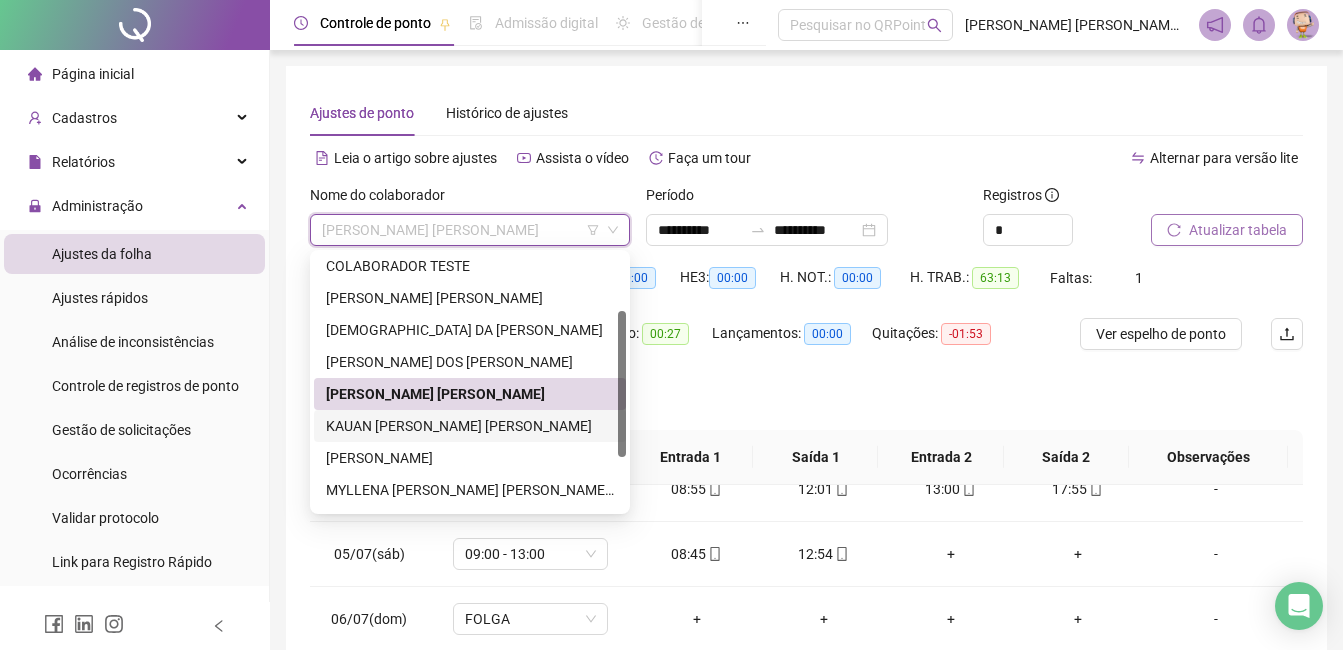 click on "KAUAN [PERSON_NAME] [PERSON_NAME]" at bounding box center [470, 426] 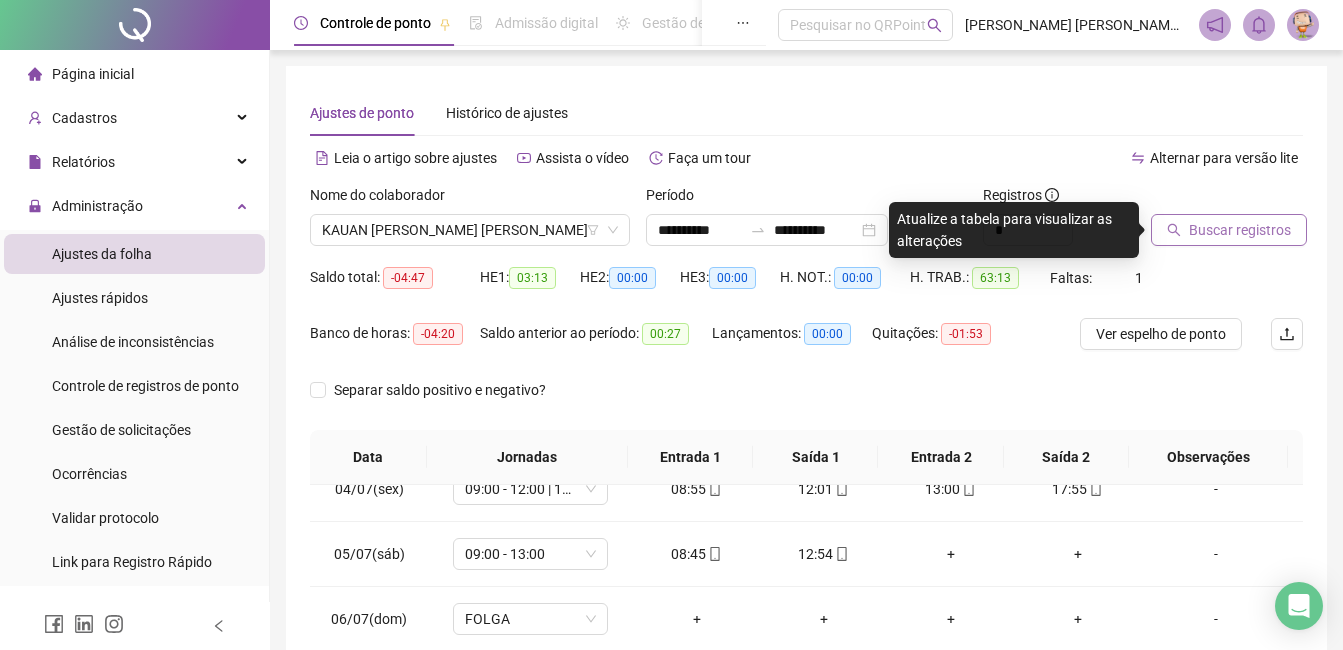 click on "Buscar registros" at bounding box center [1240, 230] 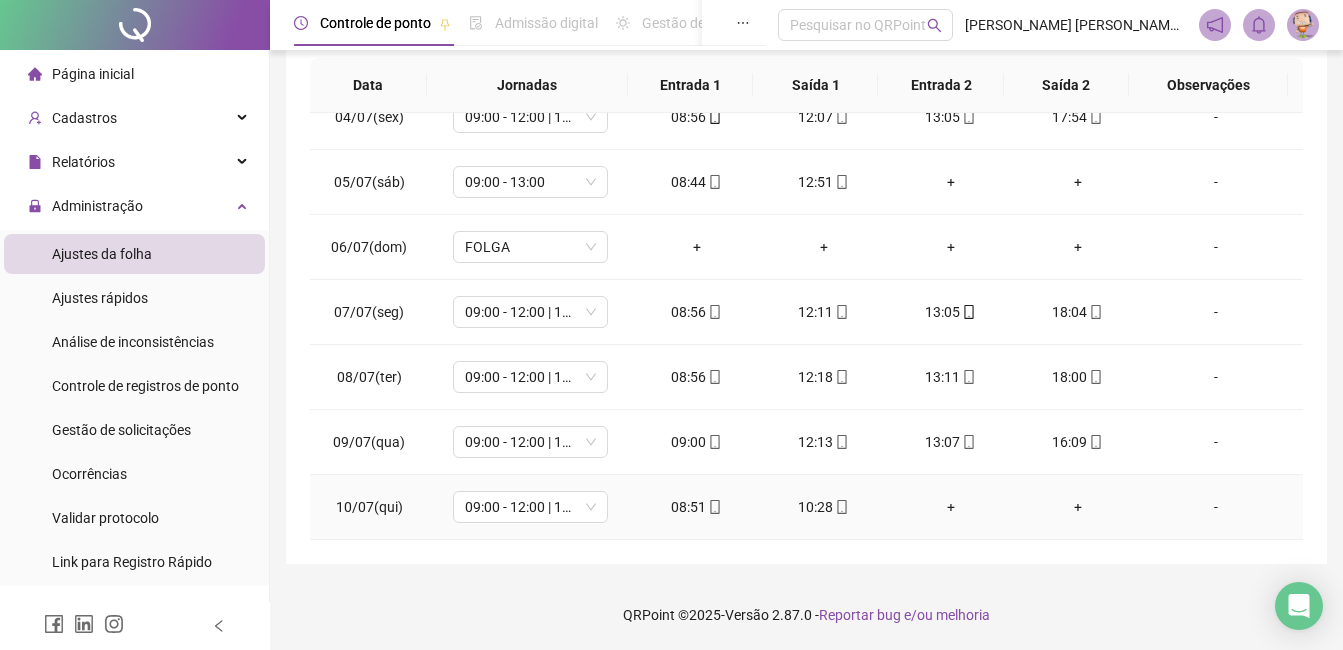 scroll, scrollTop: 0, scrollLeft: 0, axis: both 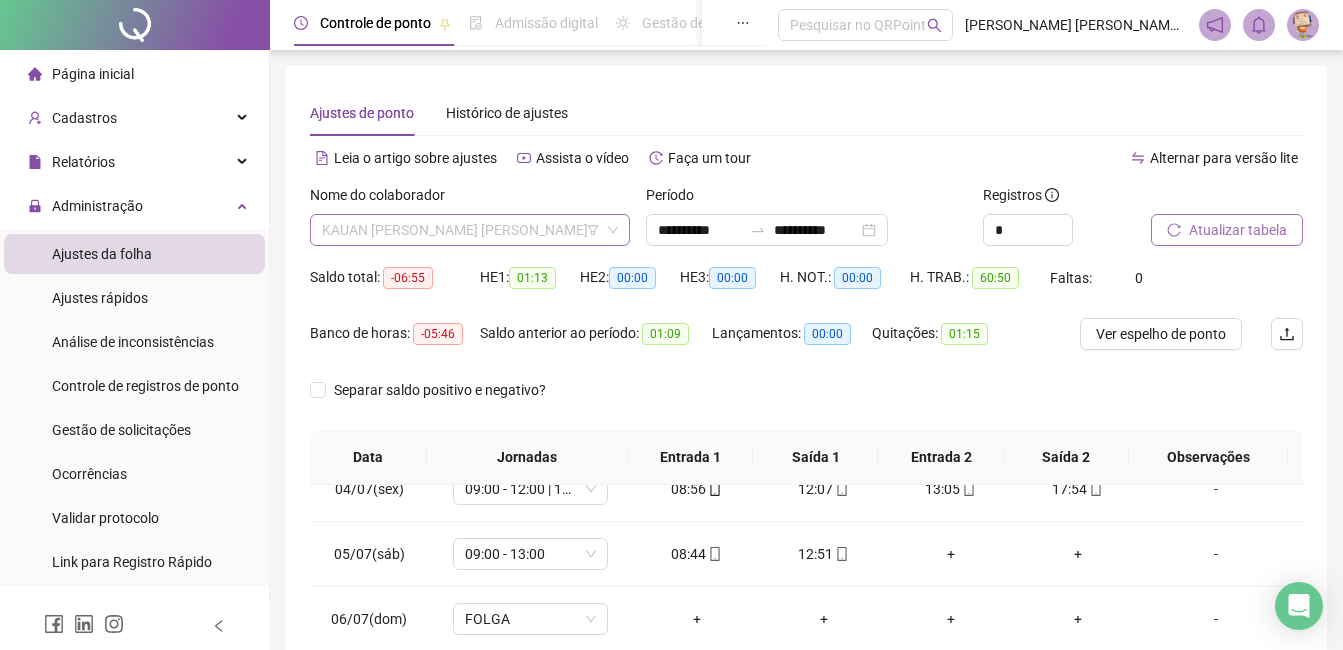drag, startPoint x: 555, startPoint y: 245, endPoint x: 556, endPoint y: 230, distance: 15.033297 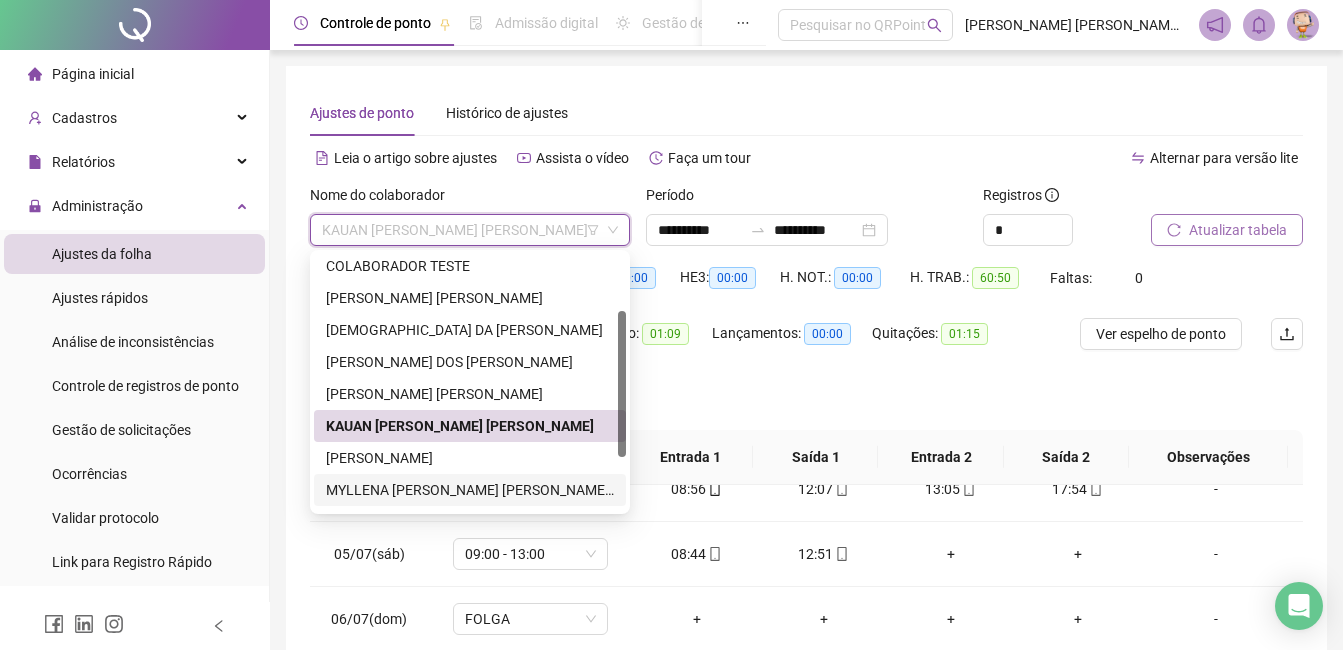 click on "MYLLENA [PERSON_NAME] [PERSON_NAME] [PERSON_NAME]" at bounding box center [470, 490] 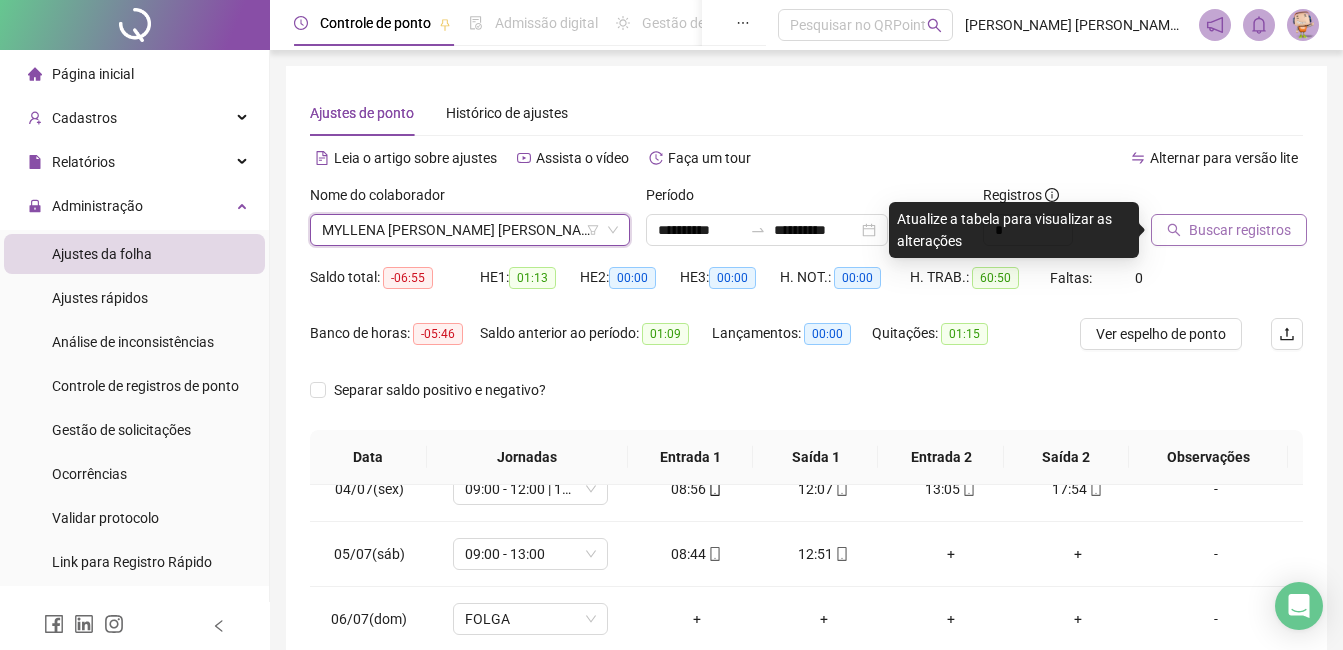 click on "Buscar registros" at bounding box center (1240, 230) 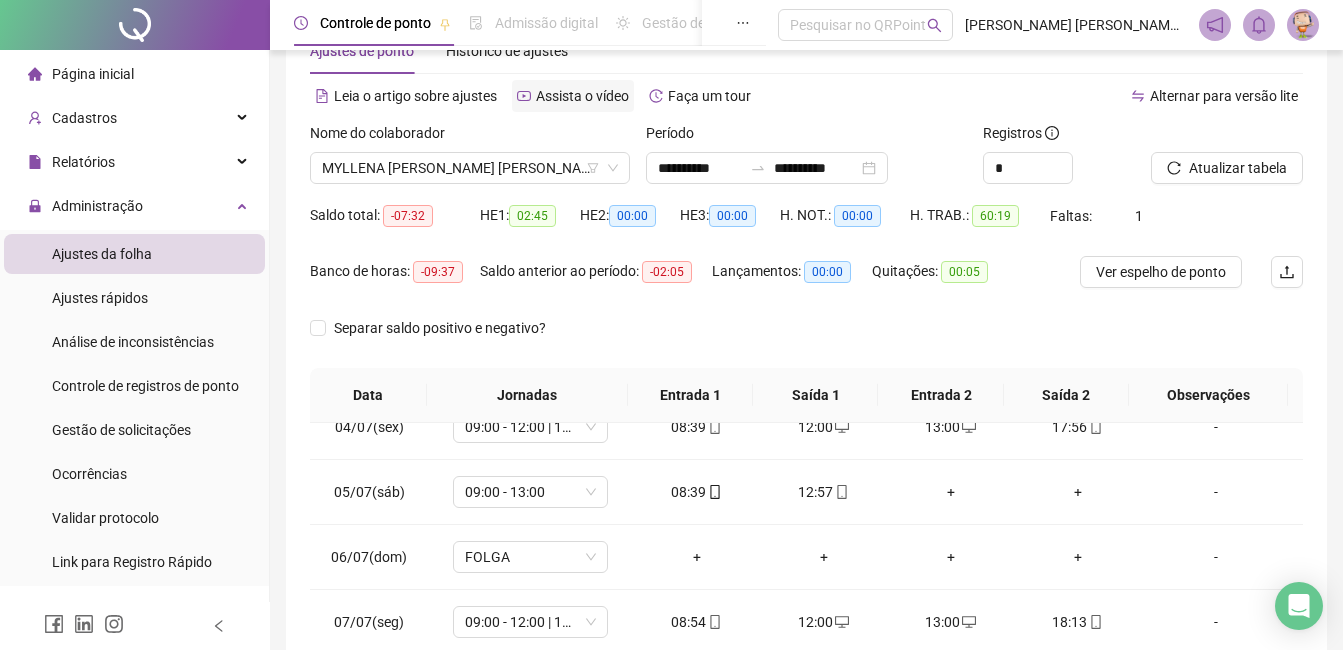 scroll, scrollTop: 0, scrollLeft: 0, axis: both 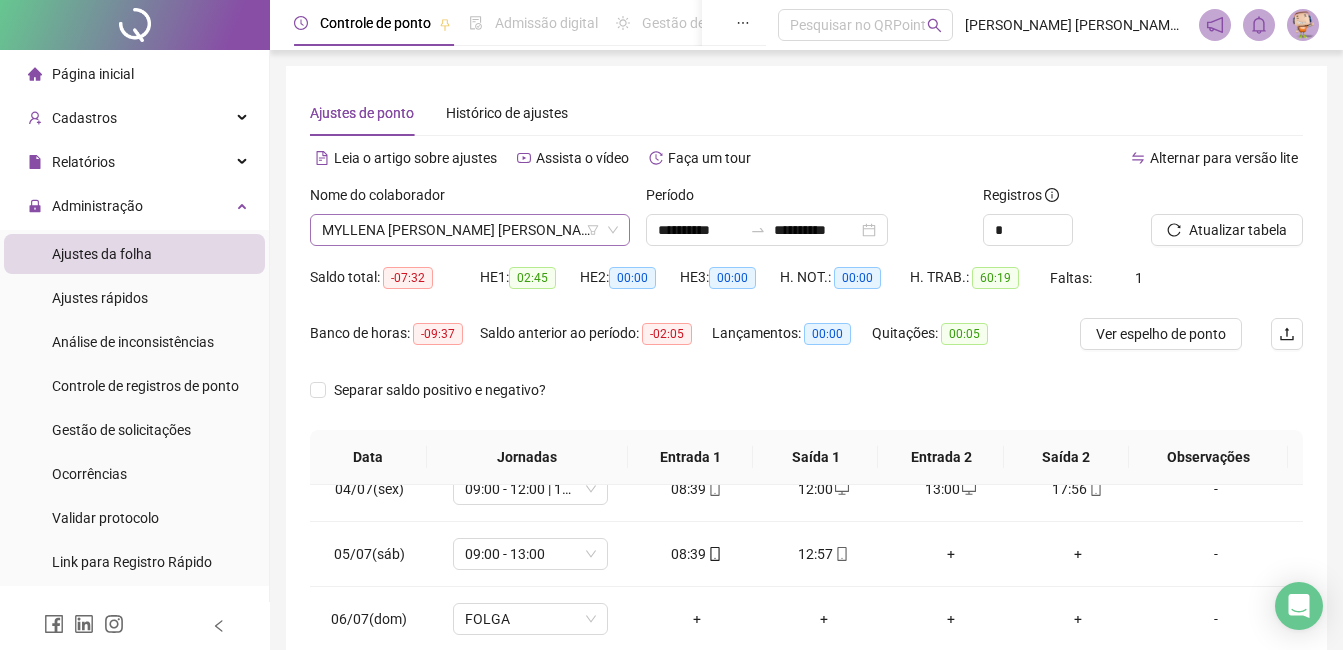 click on "MYLLENA [PERSON_NAME] [PERSON_NAME] [PERSON_NAME]" at bounding box center (470, 230) 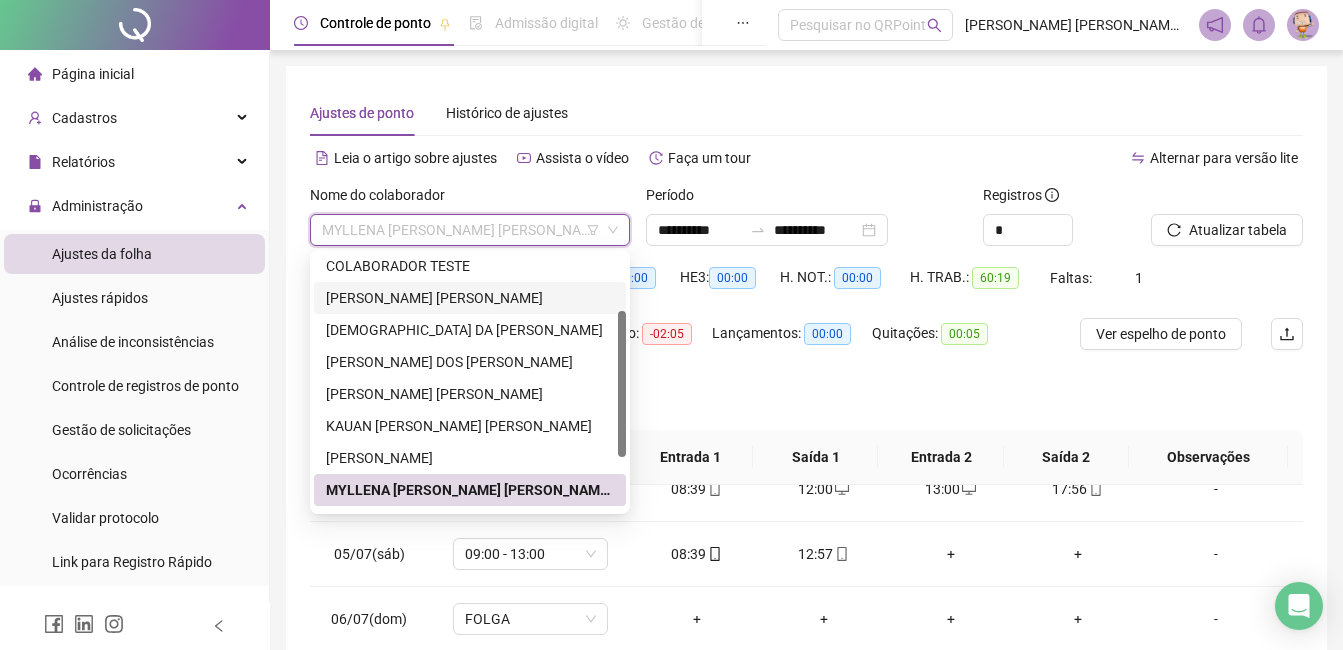 scroll, scrollTop: 192, scrollLeft: 0, axis: vertical 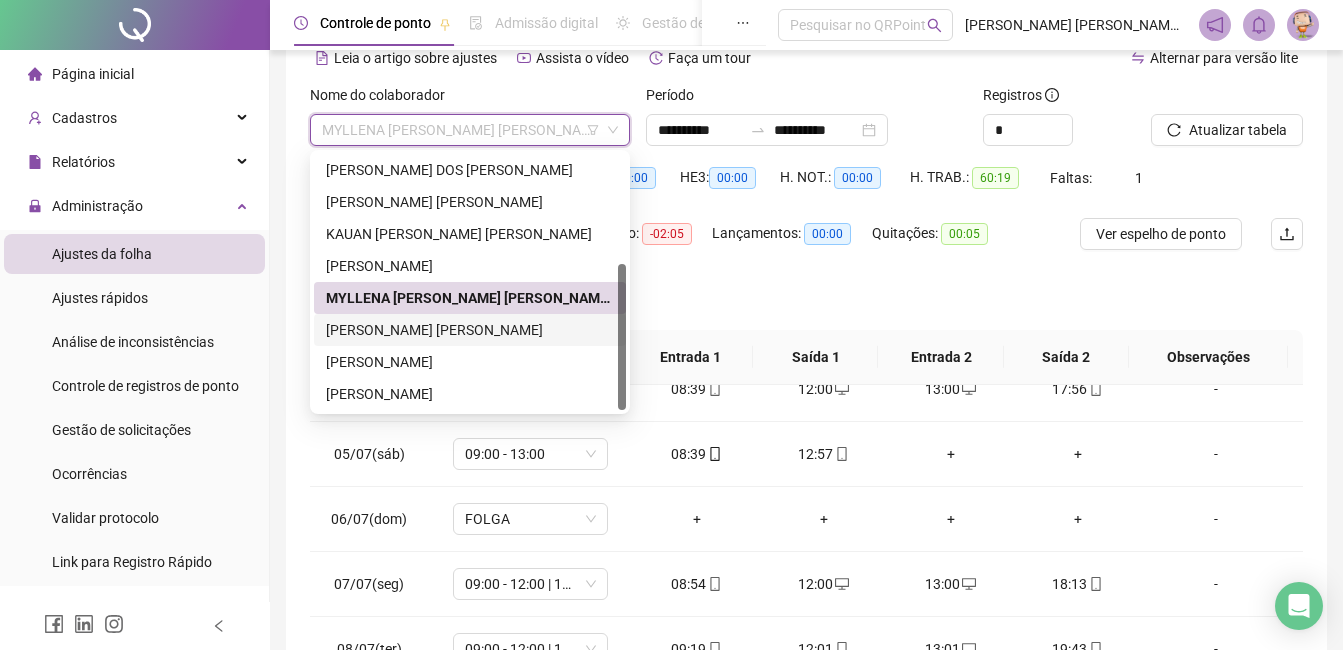 click on "[PERSON_NAME] [PERSON_NAME]" at bounding box center (470, 330) 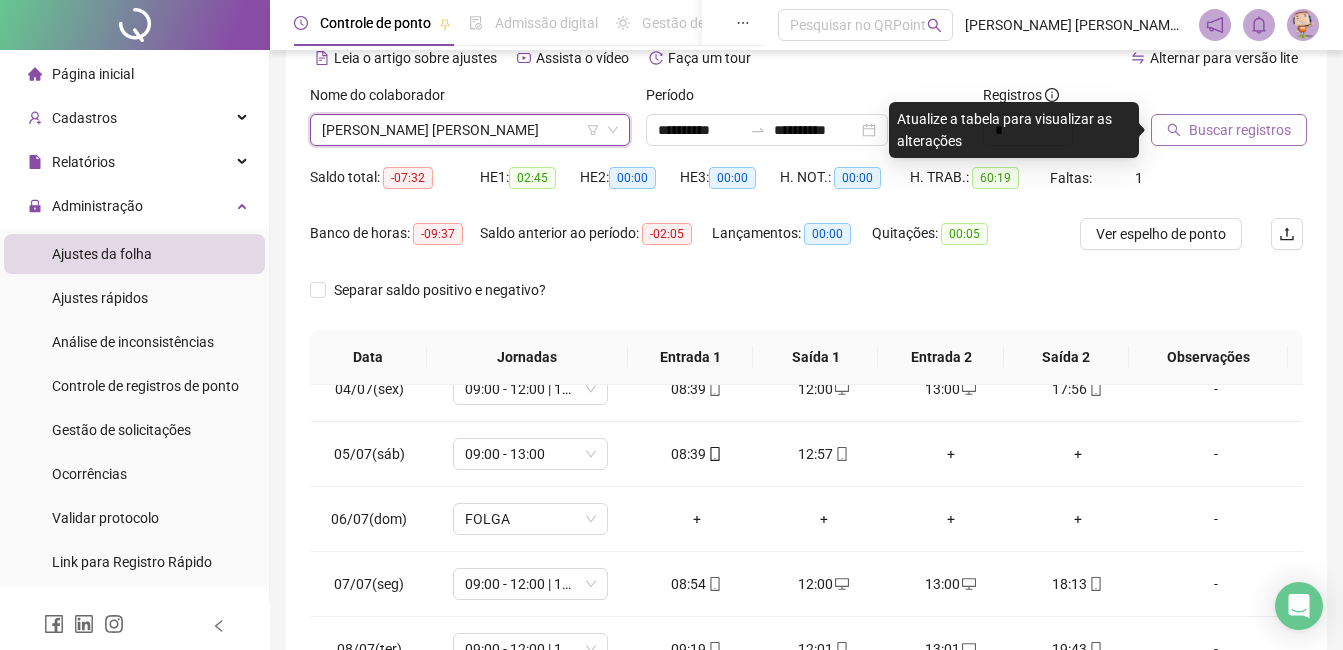 click on "Buscar registros" at bounding box center [1240, 130] 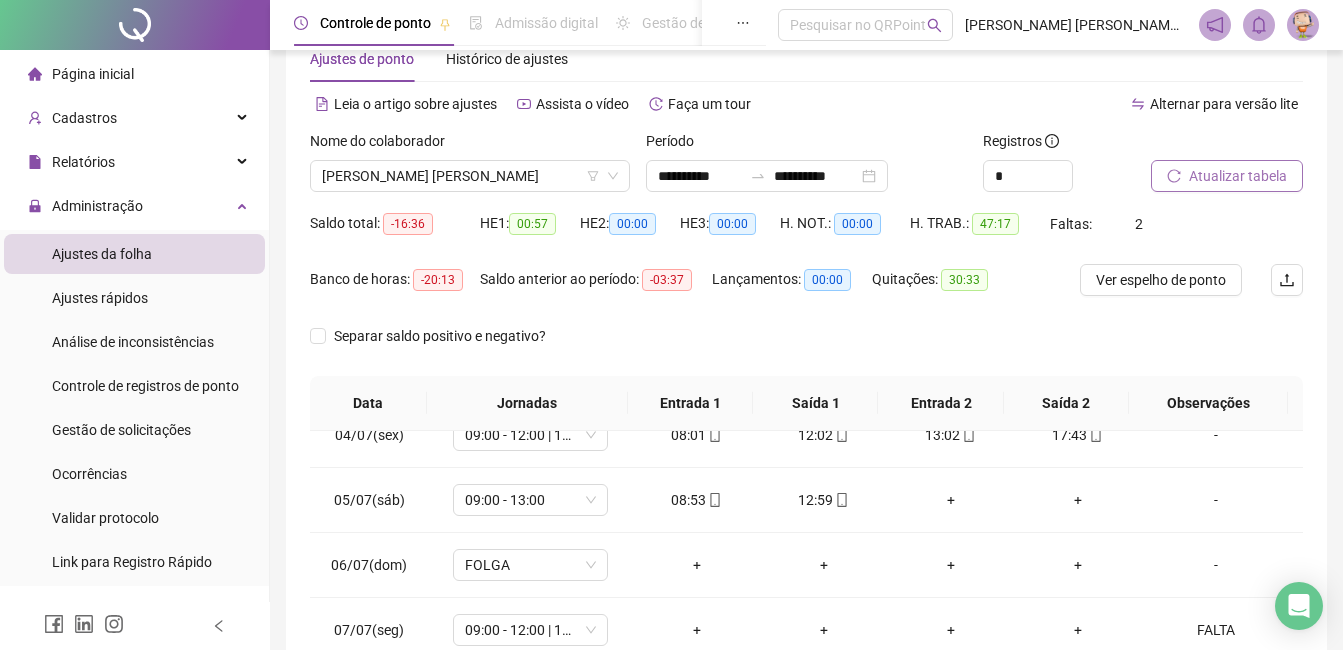scroll, scrollTop: 0, scrollLeft: 0, axis: both 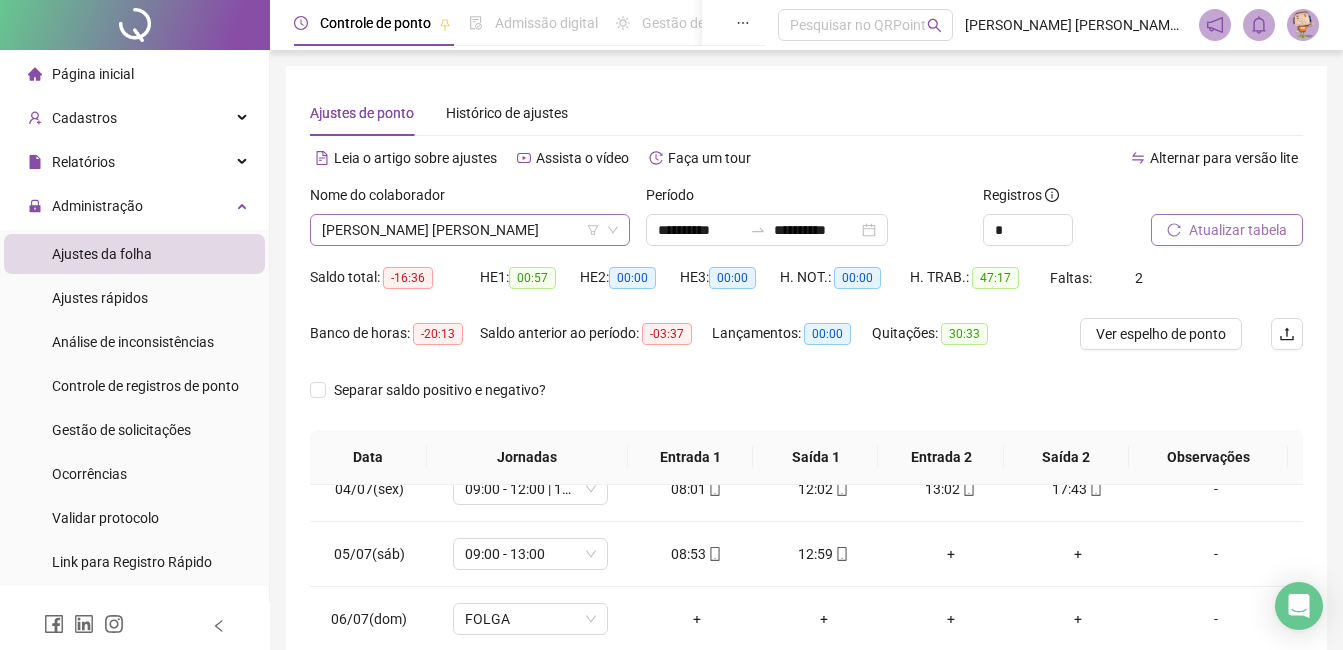 click on "[PERSON_NAME] [PERSON_NAME]" at bounding box center (470, 230) 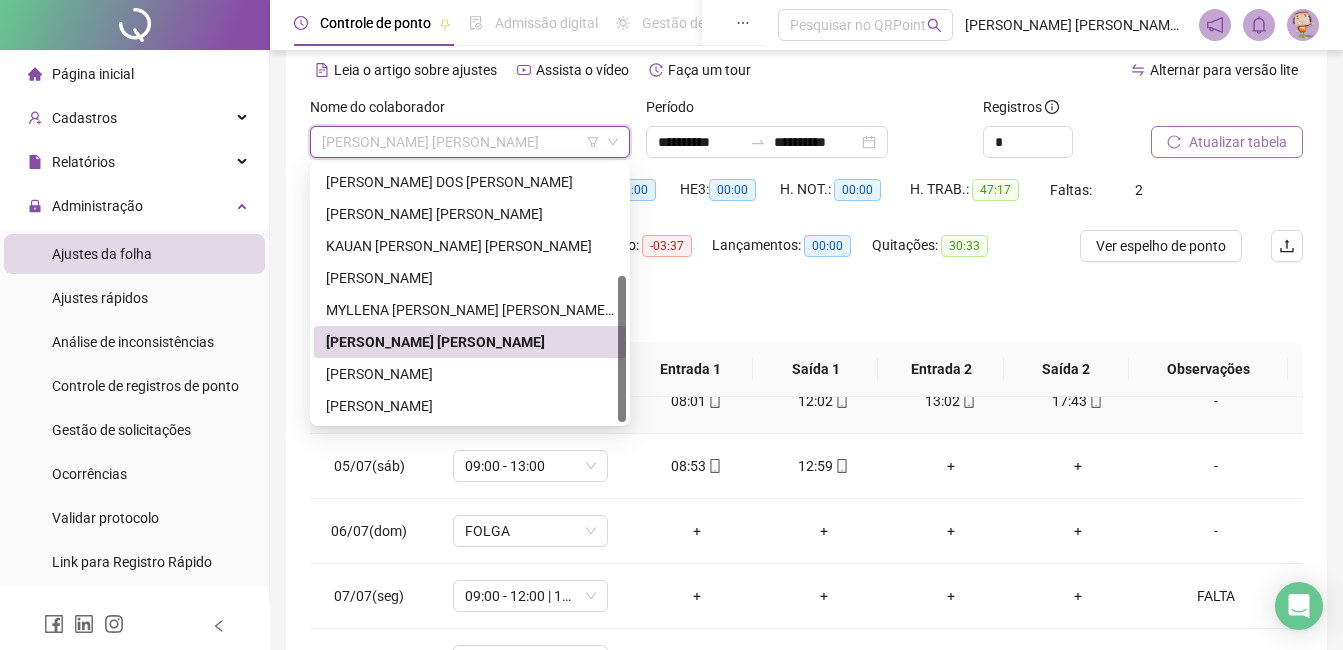 scroll, scrollTop: 100, scrollLeft: 0, axis: vertical 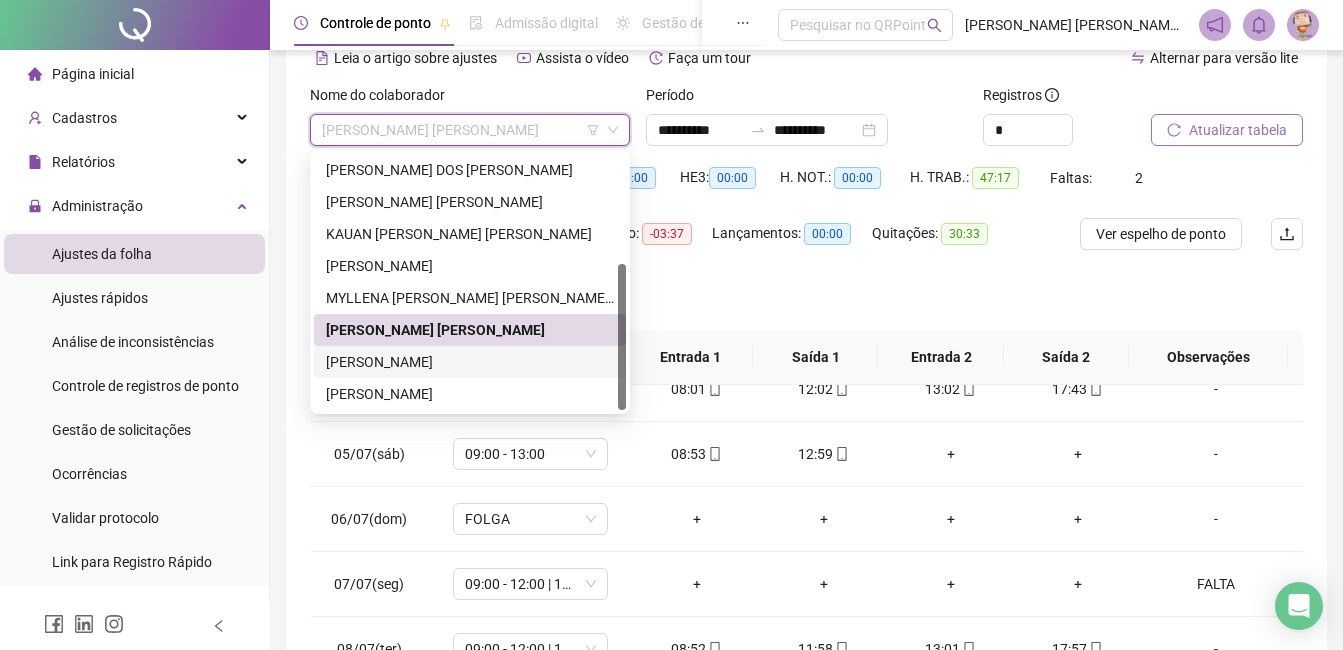 click on "[PERSON_NAME]" at bounding box center [470, 362] 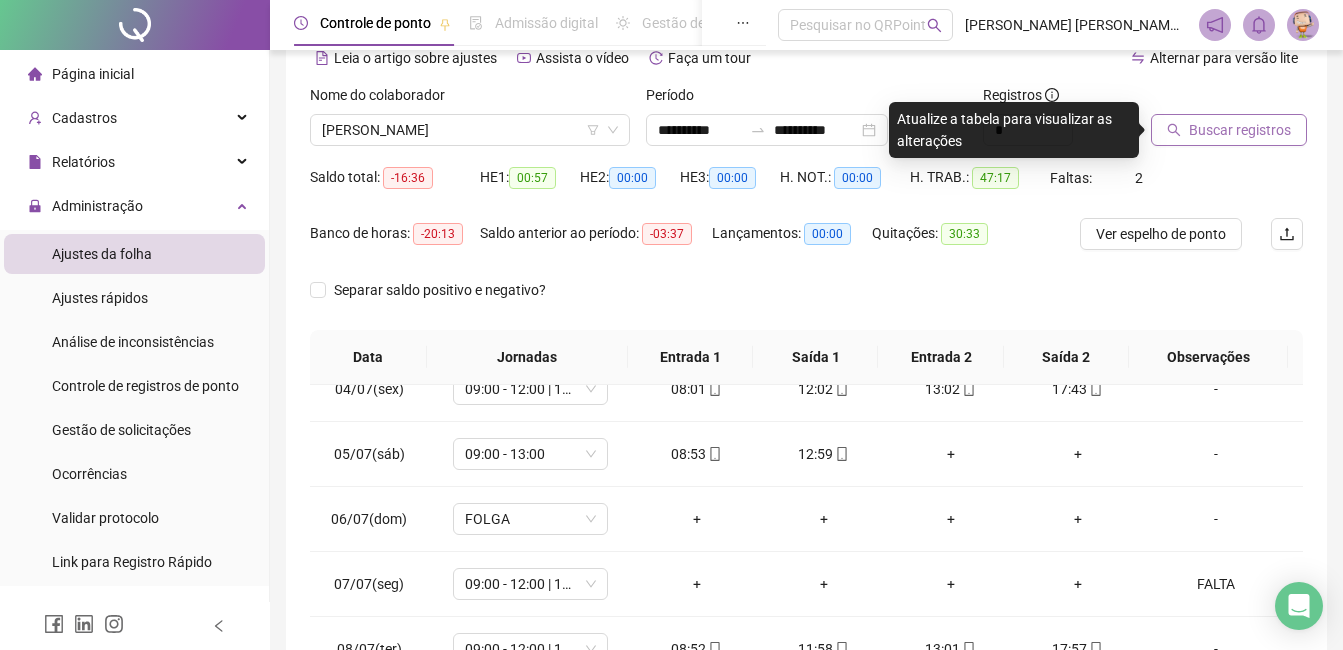 click on "Buscar registros" at bounding box center [1229, 130] 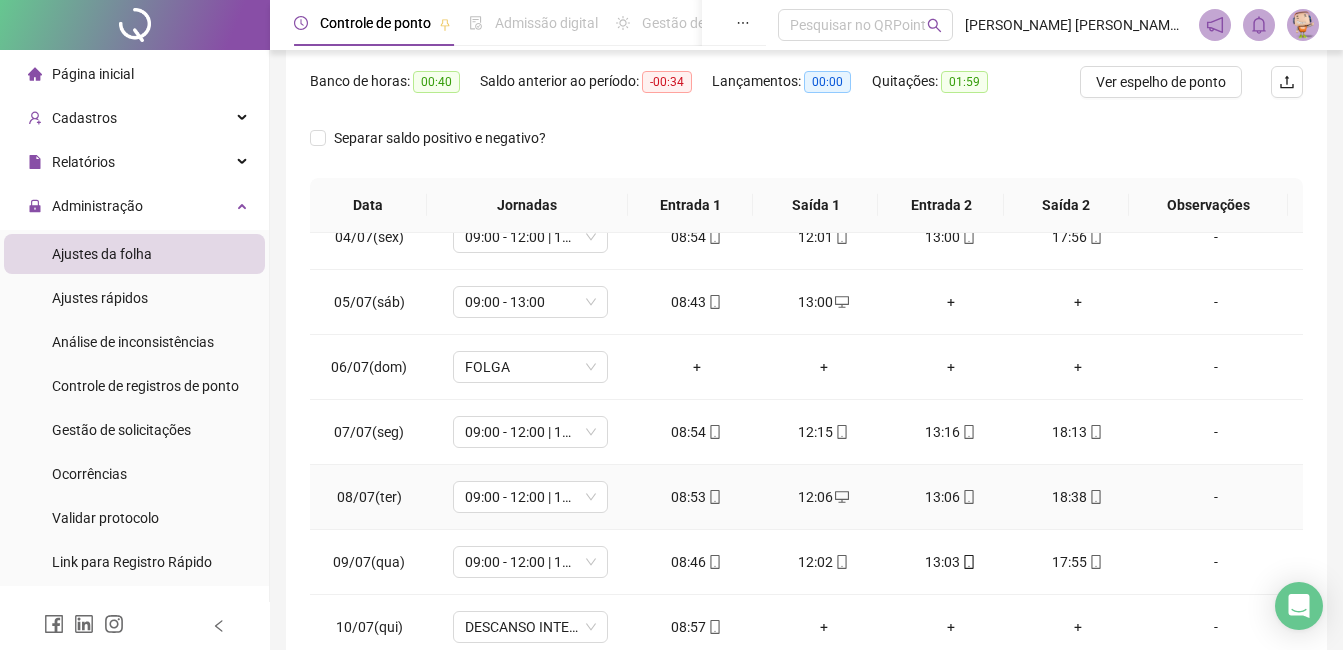scroll, scrollTop: 372, scrollLeft: 0, axis: vertical 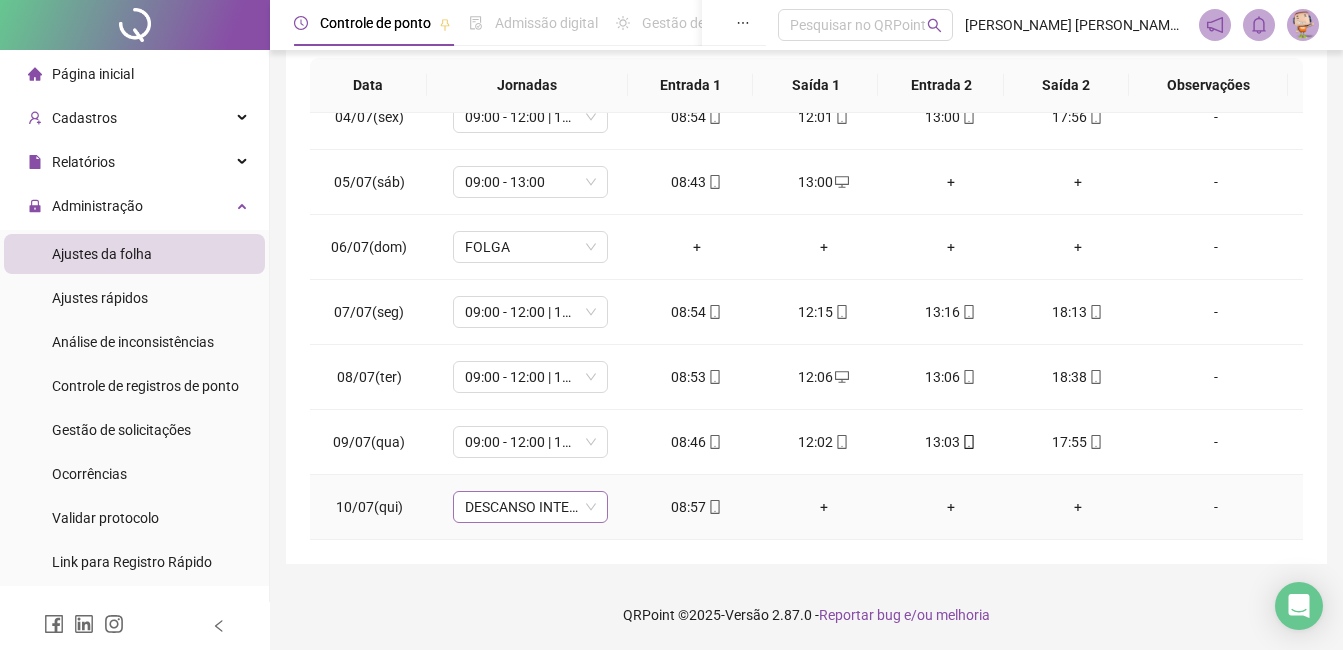 click on "DESCANSO INTER-JORNADA" at bounding box center [530, 507] 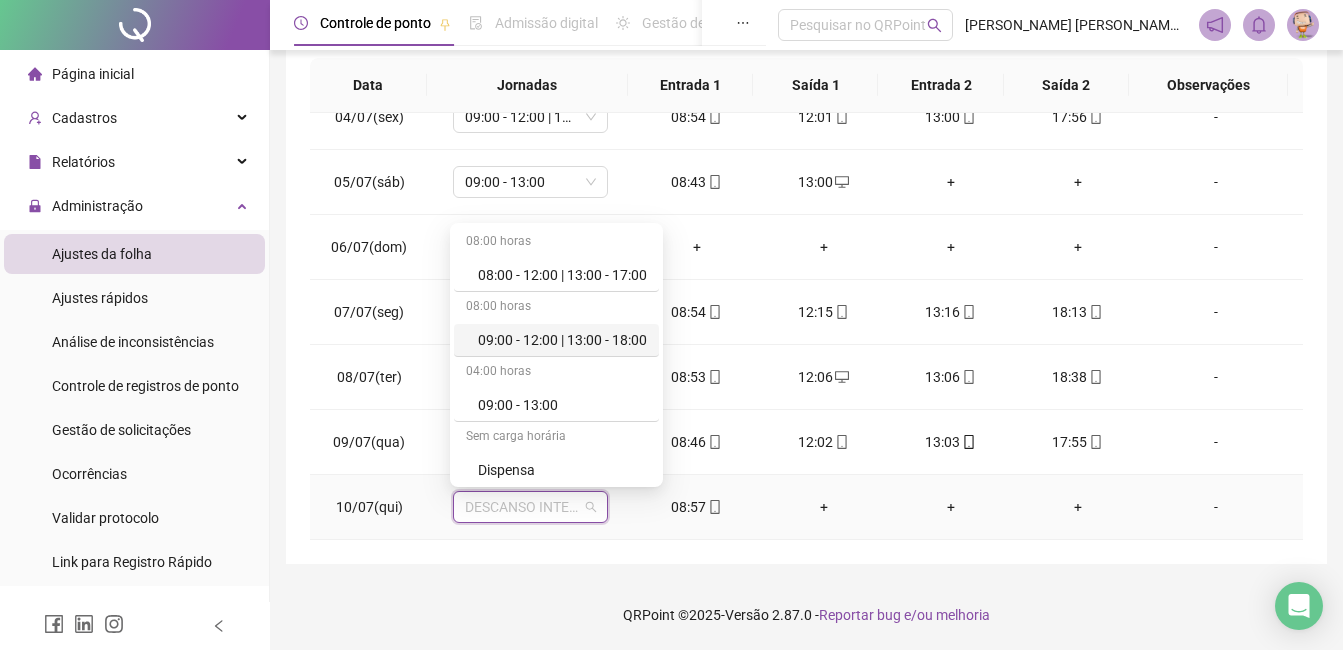 click on "09:00 - 12:00 | 13:00 - 18:00" at bounding box center (562, 340) 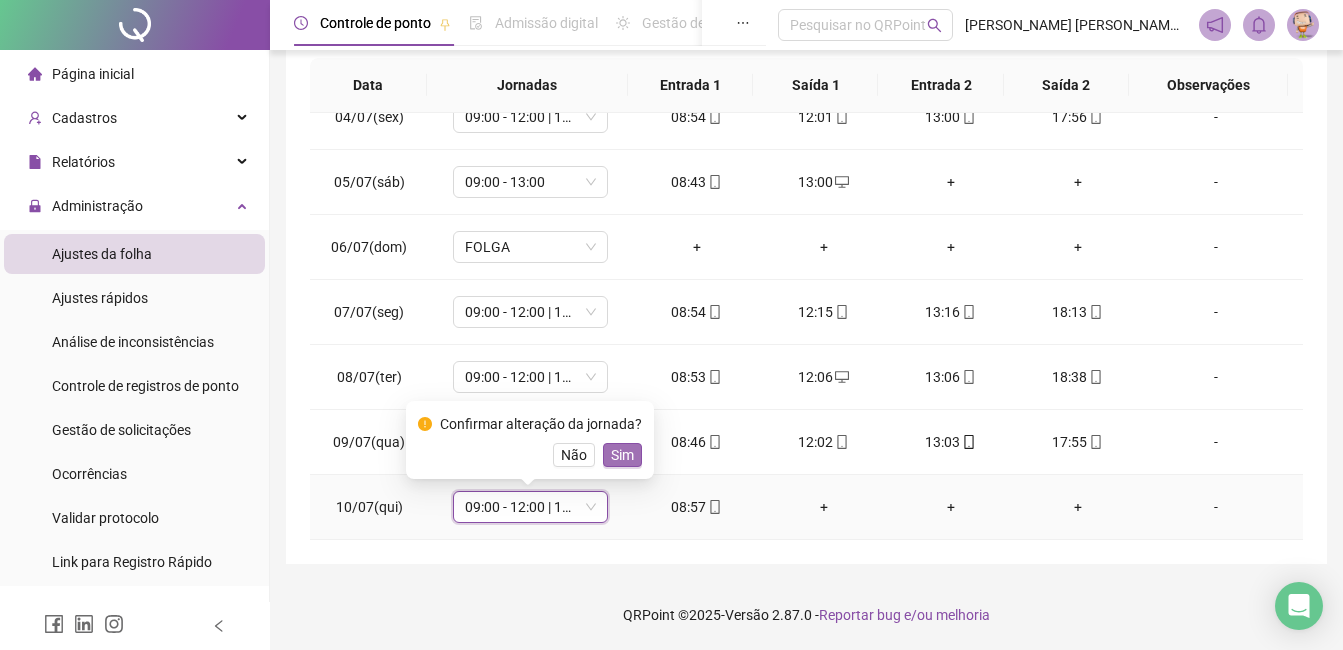 click on "Sim" at bounding box center [622, 455] 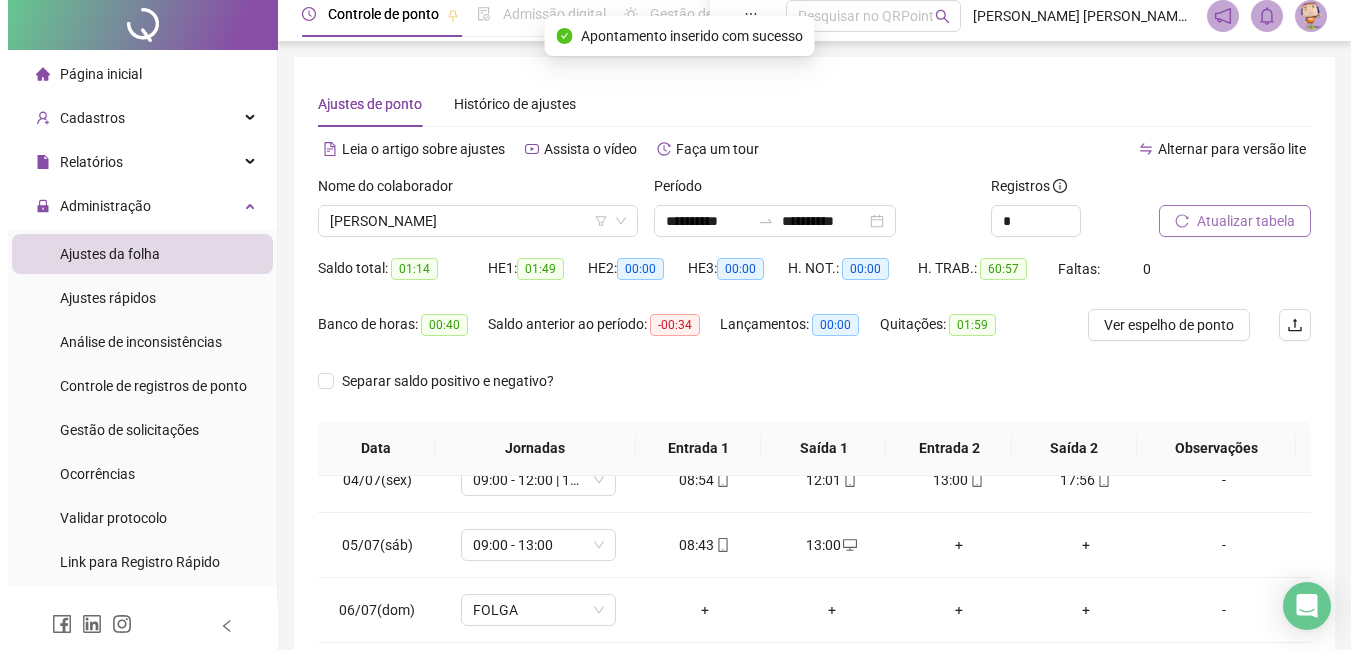 scroll, scrollTop: 0, scrollLeft: 0, axis: both 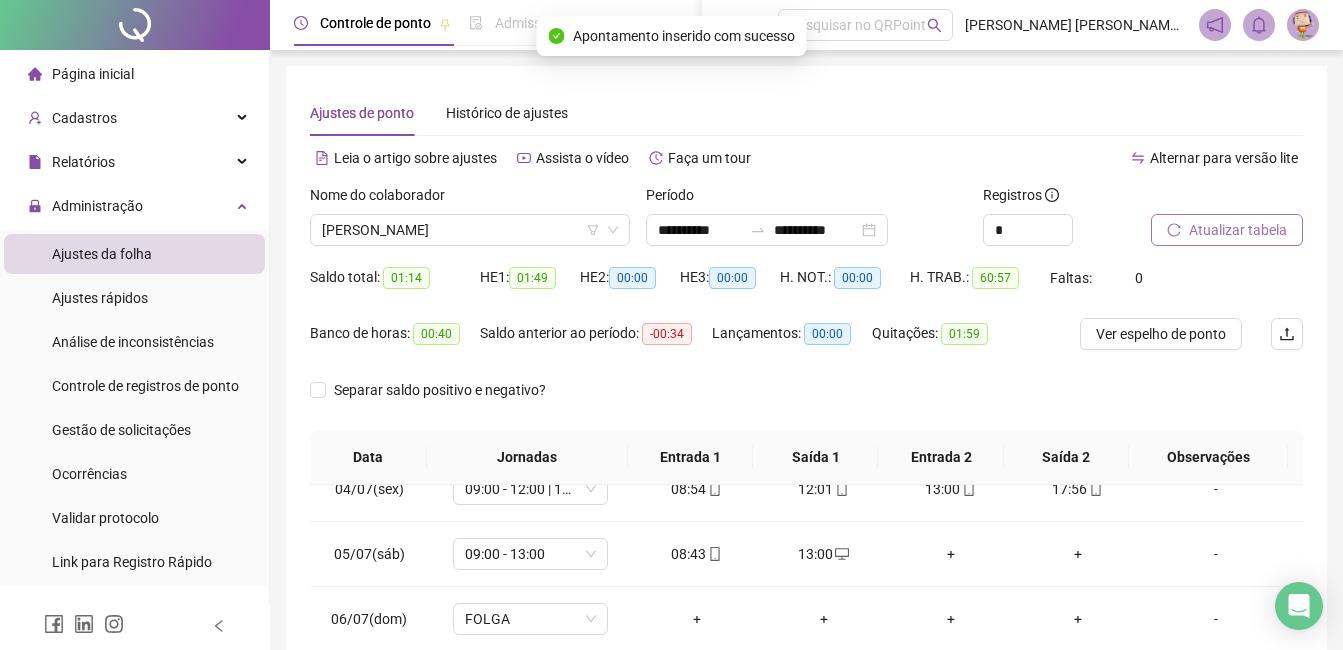 click on "Atualizar tabela" at bounding box center [1238, 230] 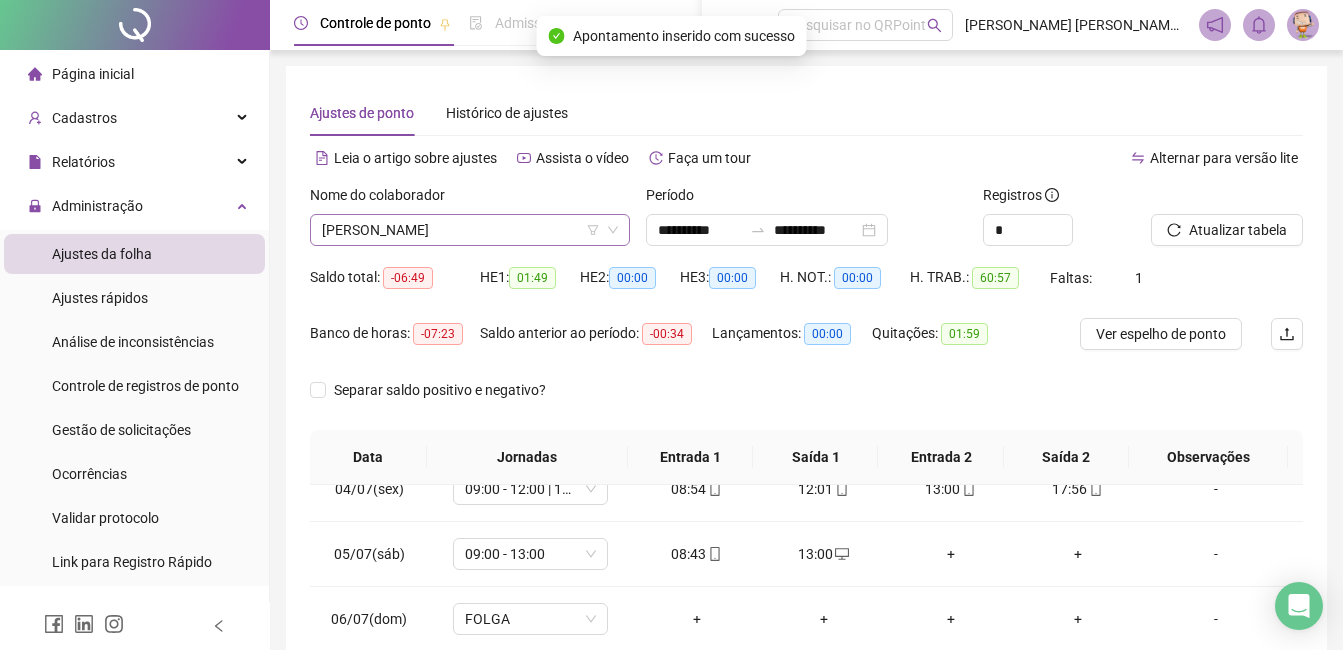 drag, startPoint x: 558, startPoint y: 230, endPoint x: 582, endPoint y: 229, distance: 24.020824 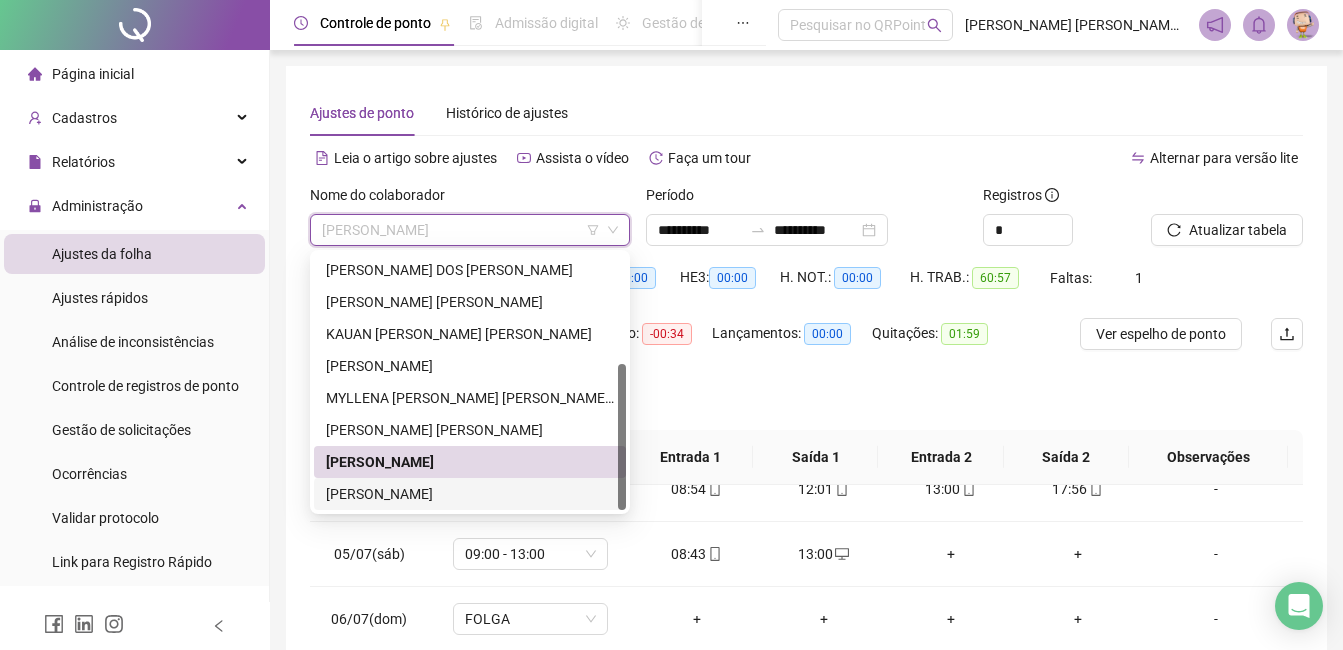 drag, startPoint x: 521, startPoint y: 494, endPoint x: 873, endPoint y: 374, distance: 371.89246 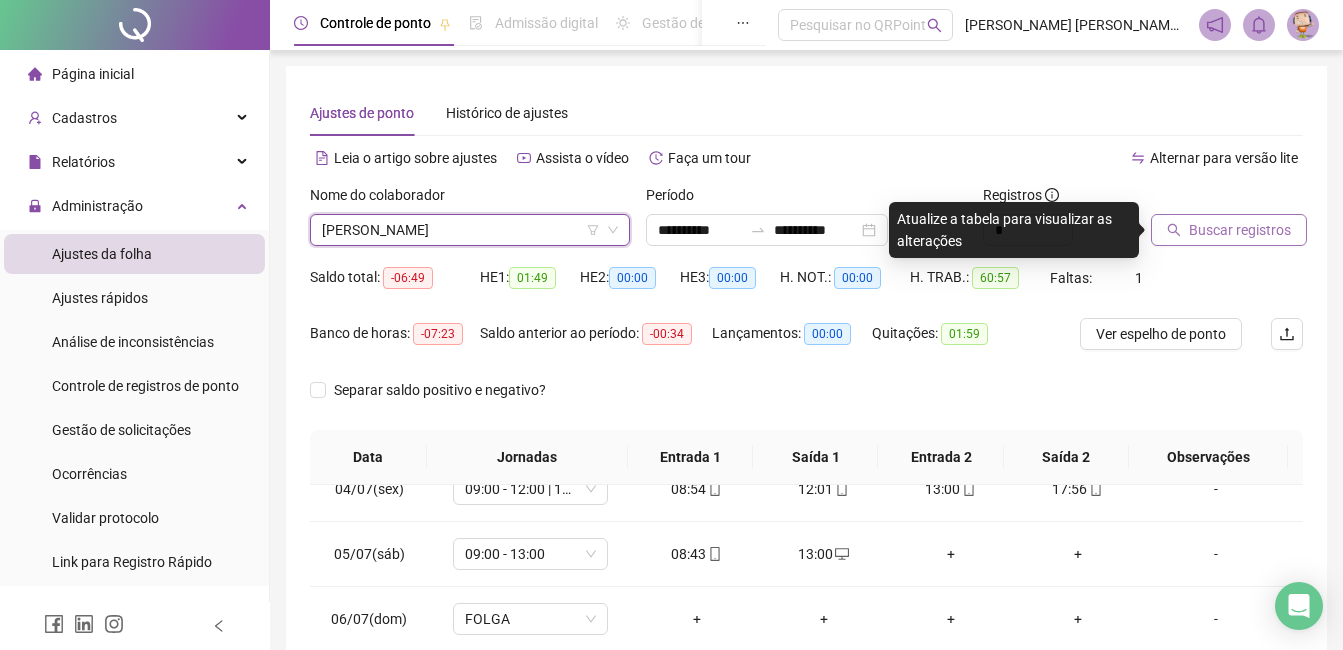 click on "Buscar registros" at bounding box center [1240, 230] 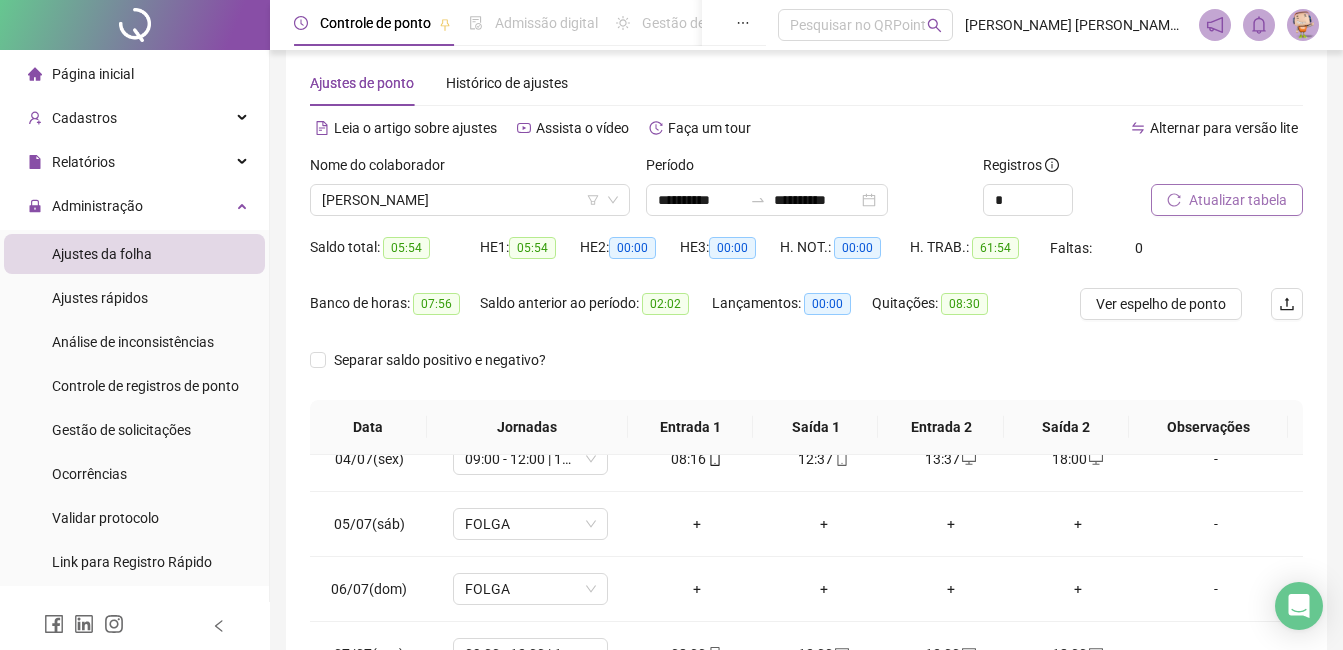 scroll, scrollTop: 372, scrollLeft: 0, axis: vertical 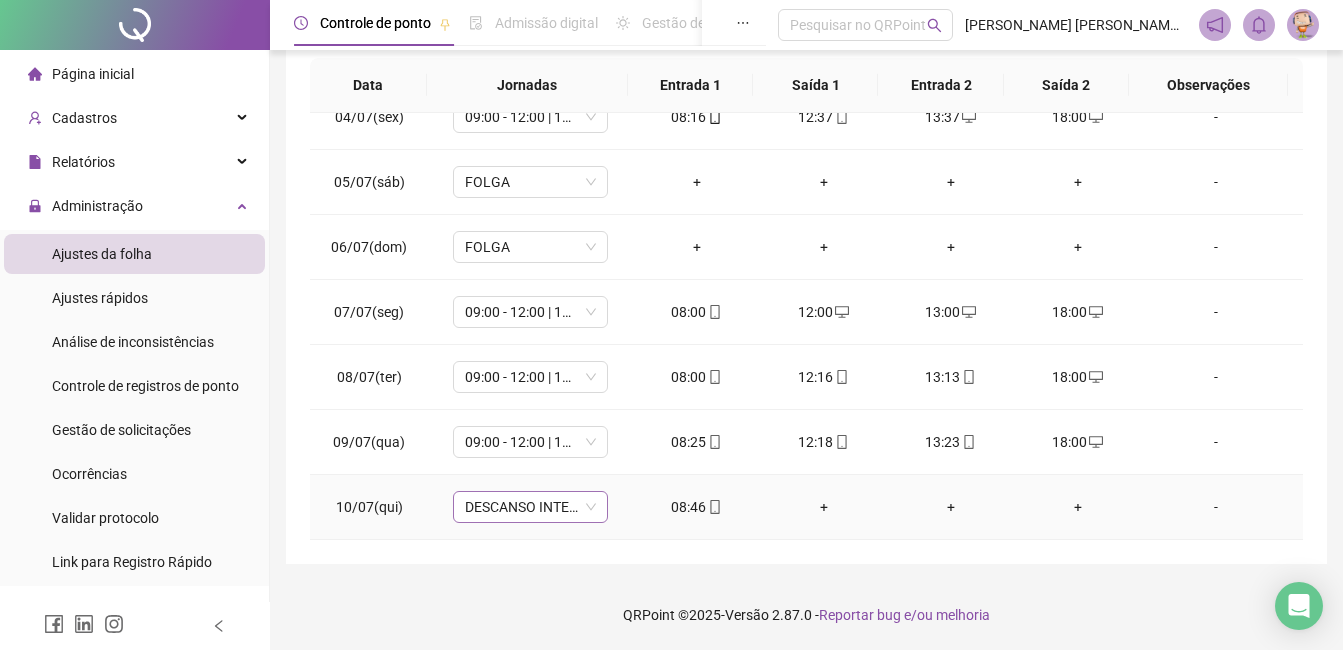 click on "DESCANSO INTER-JORNADA" at bounding box center (530, 507) 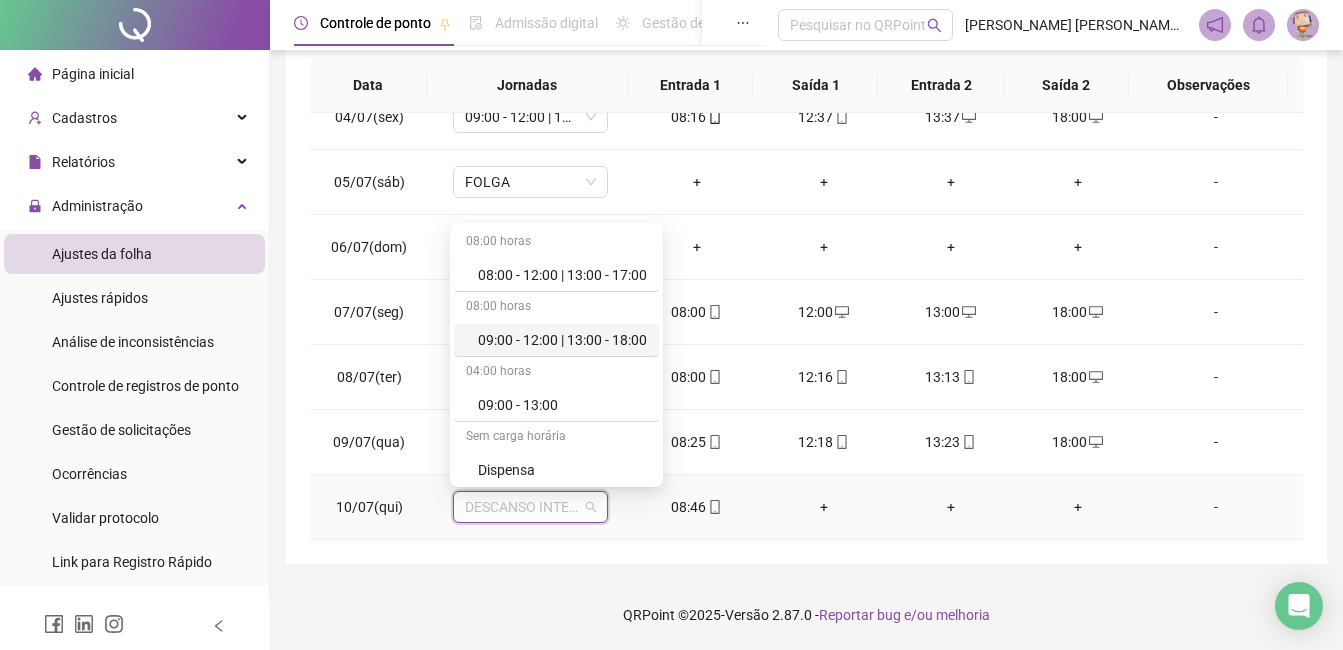 click on "09:00 - 12:00 | 13:00 - 18:00" at bounding box center [562, 340] 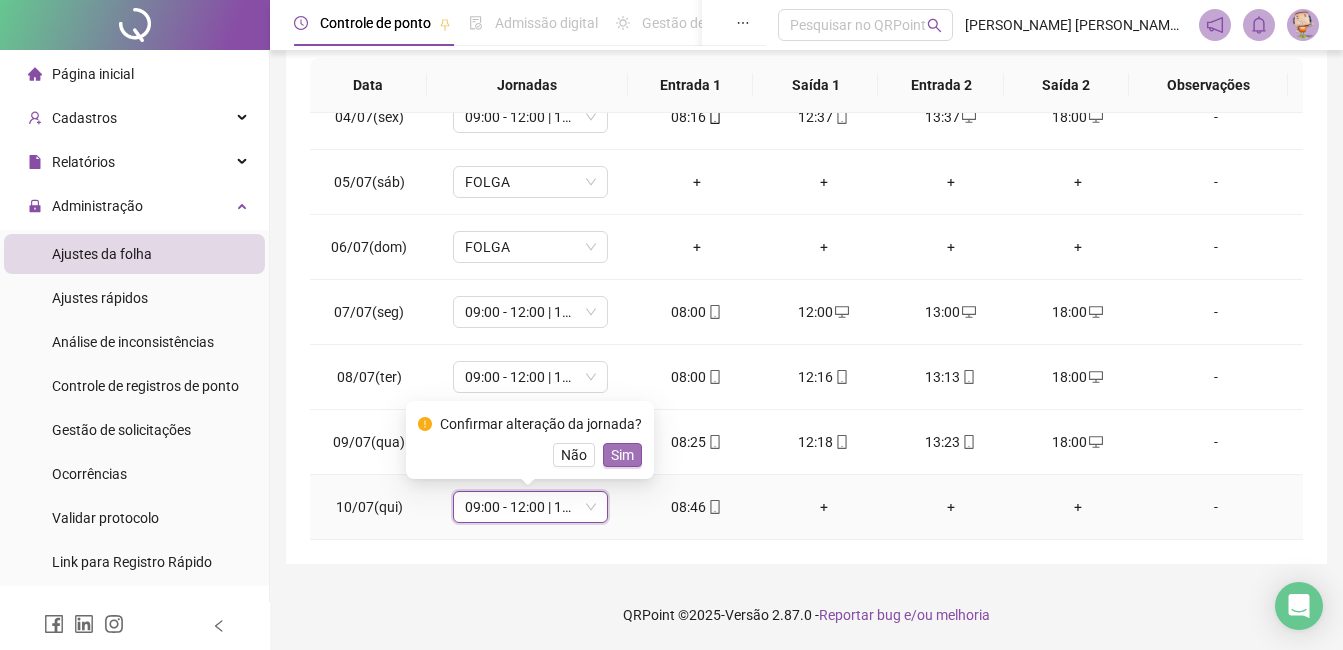 click on "Sim" at bounding box center (622, 455) 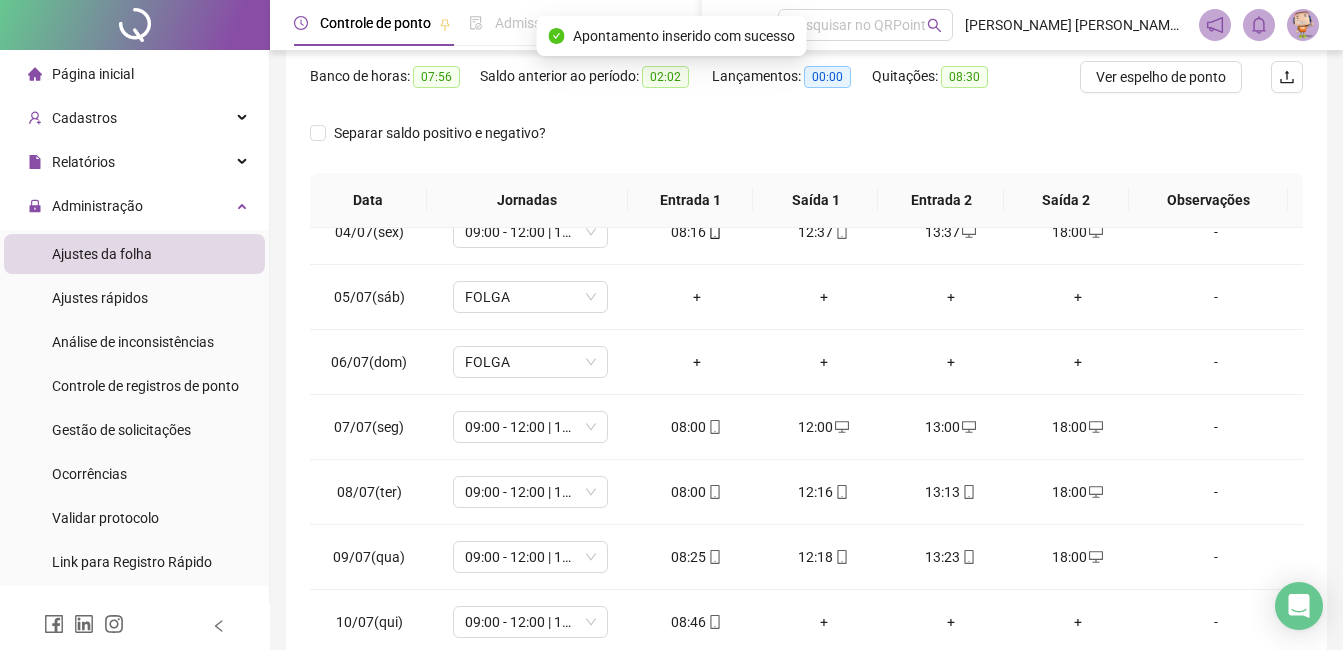 scroll, scrollTop: 0, scrollLeft: 0, axis: both 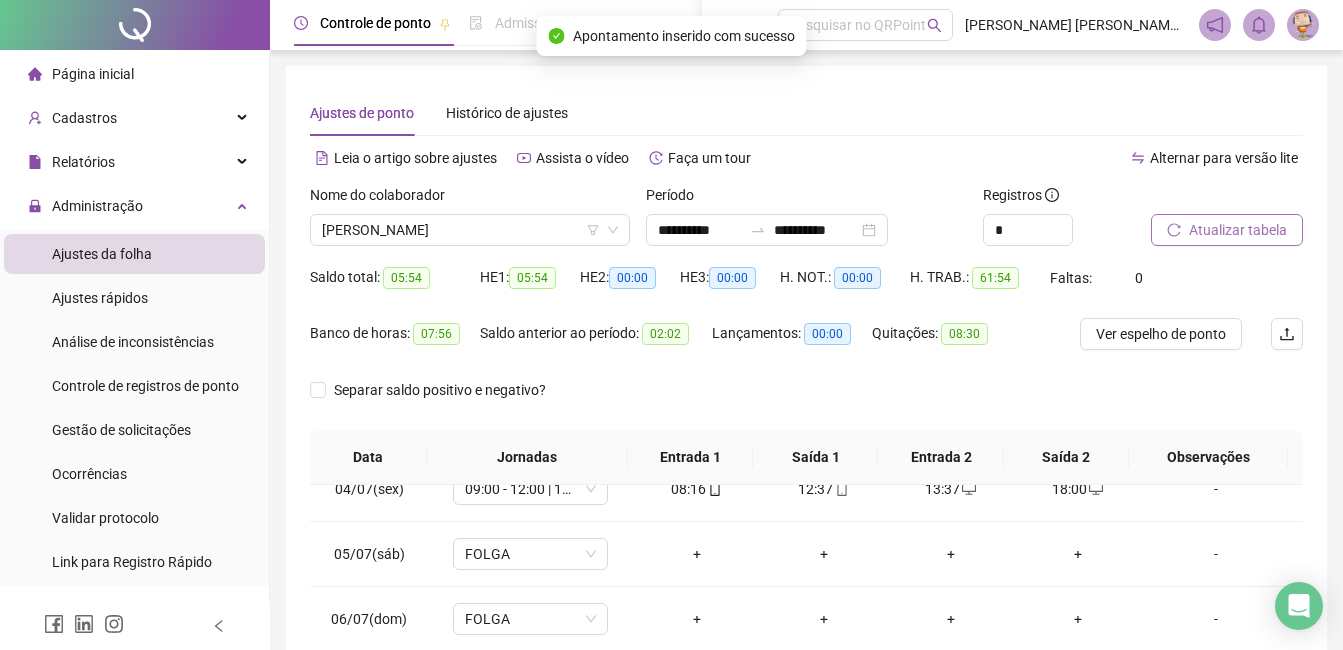 click on "Atualizar tabela" at bounding box center (1227, 230) 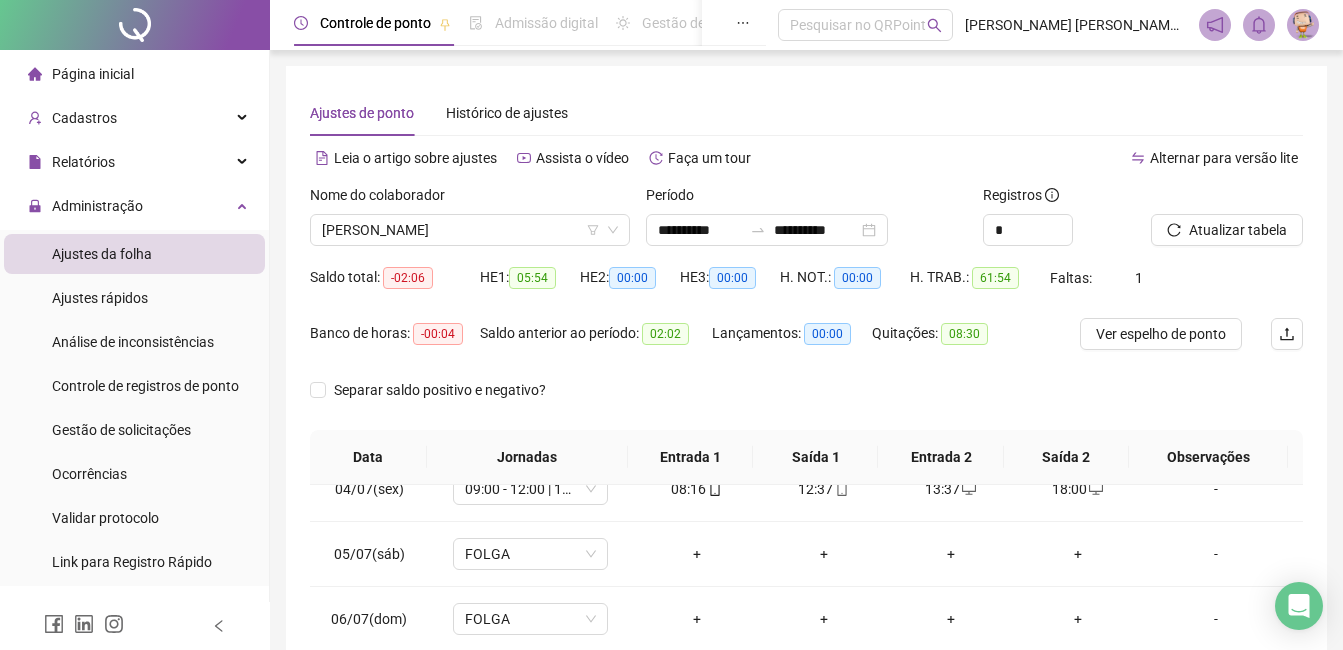 click on "Página inicial" at bounding box center [134, 74] 